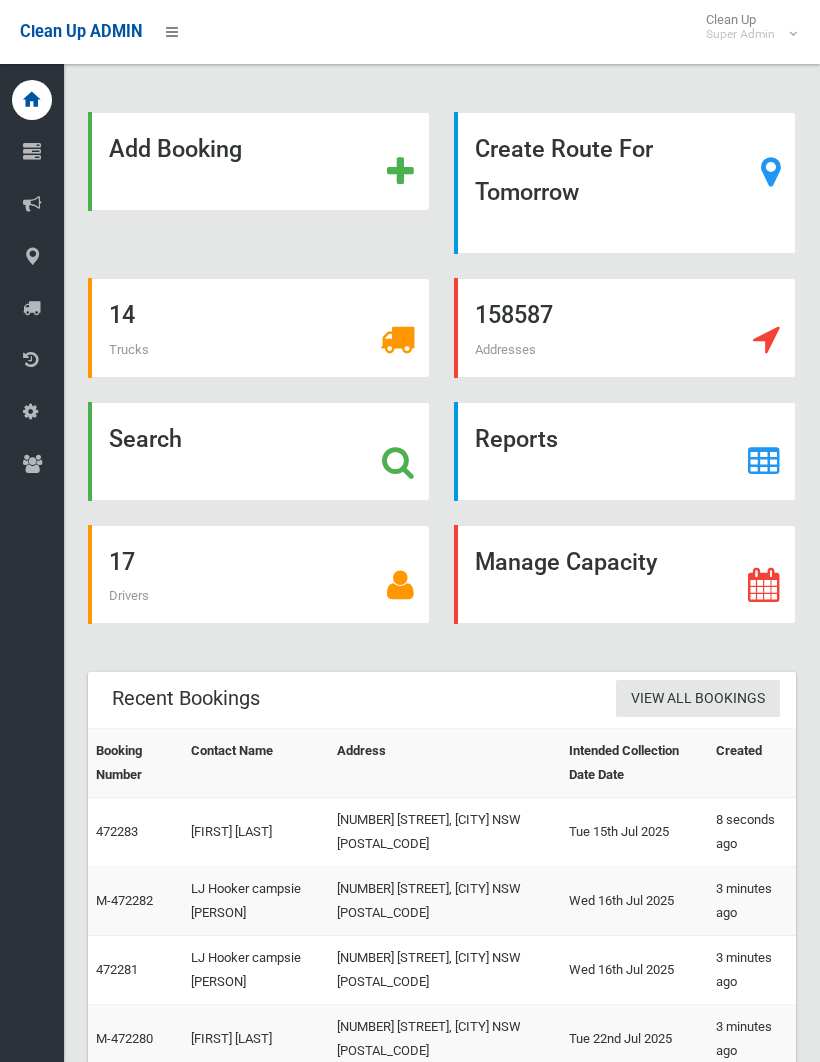 scroll, scrollTop: 0, scrollLeft: 0, axis: both 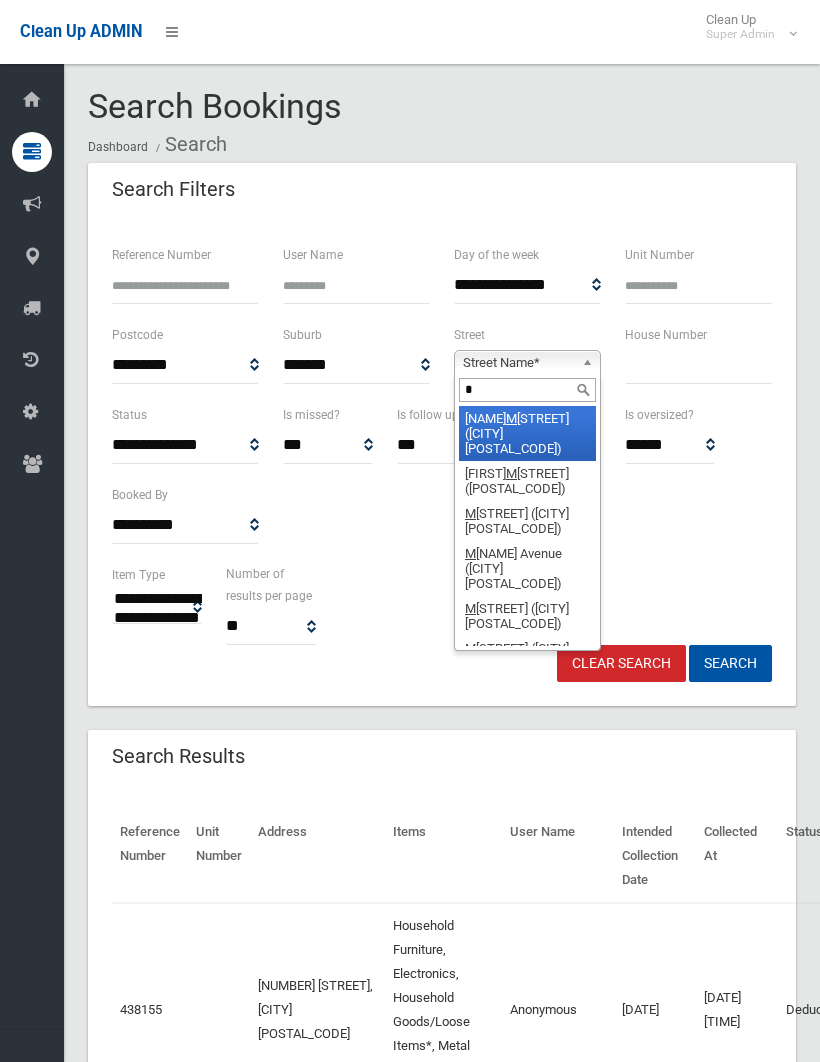 type on "**" 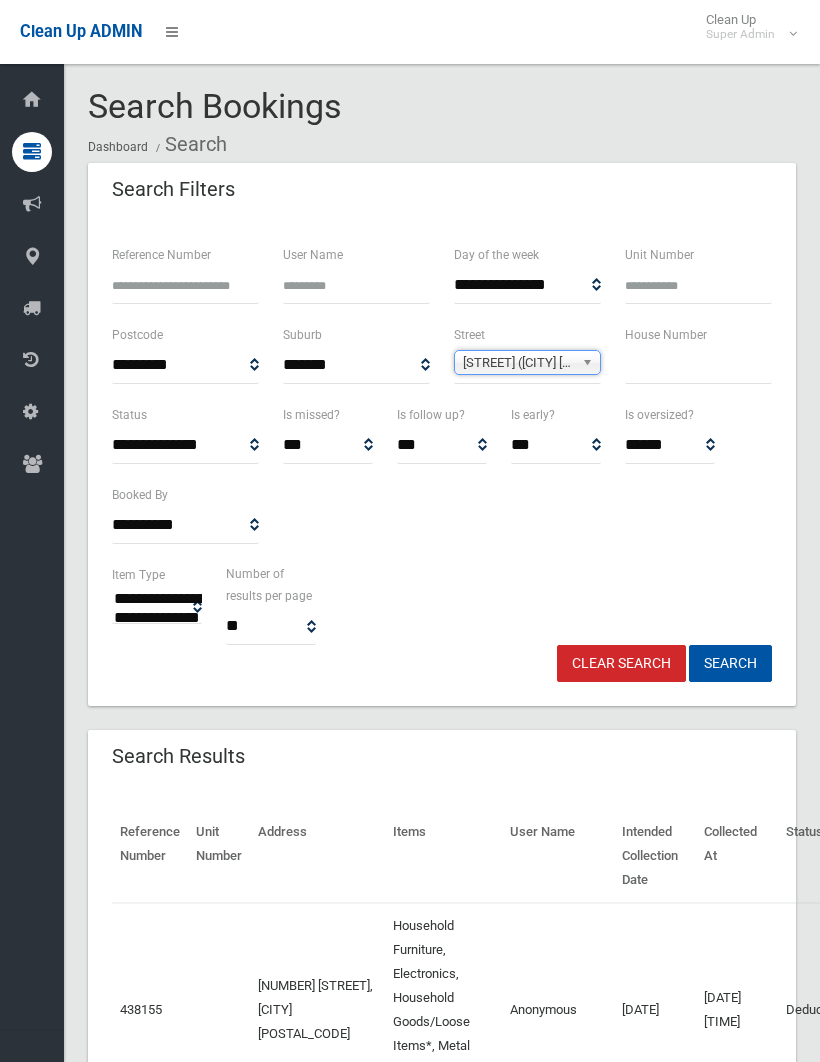 click on "Search" at bounding box center [730, 663] 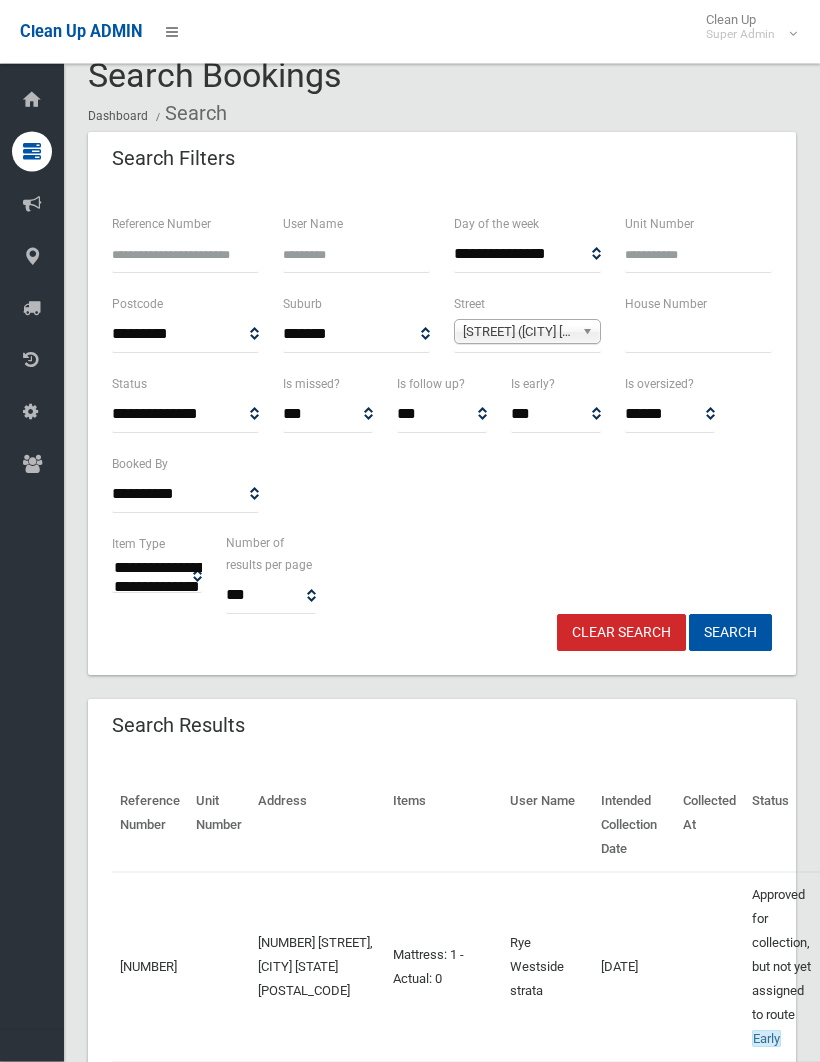 scroll, scrollTop: 0, scrollLeft: 0, axis: both 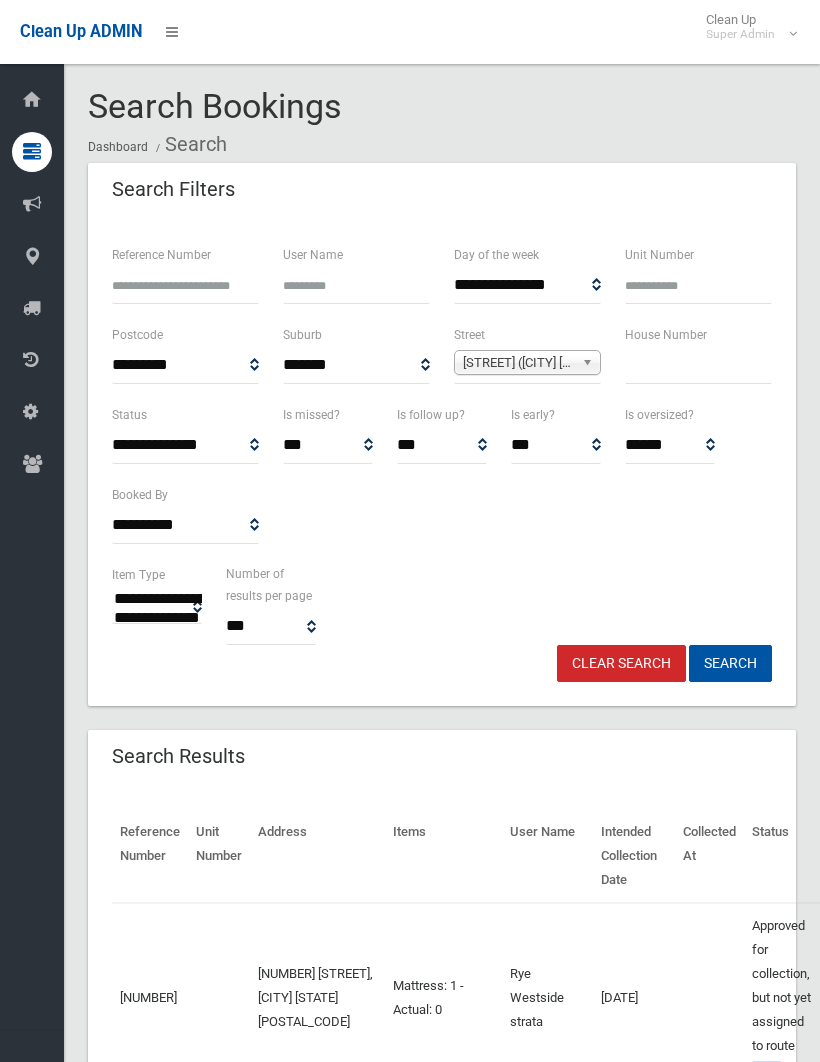 click at bounding box center (698, 365) 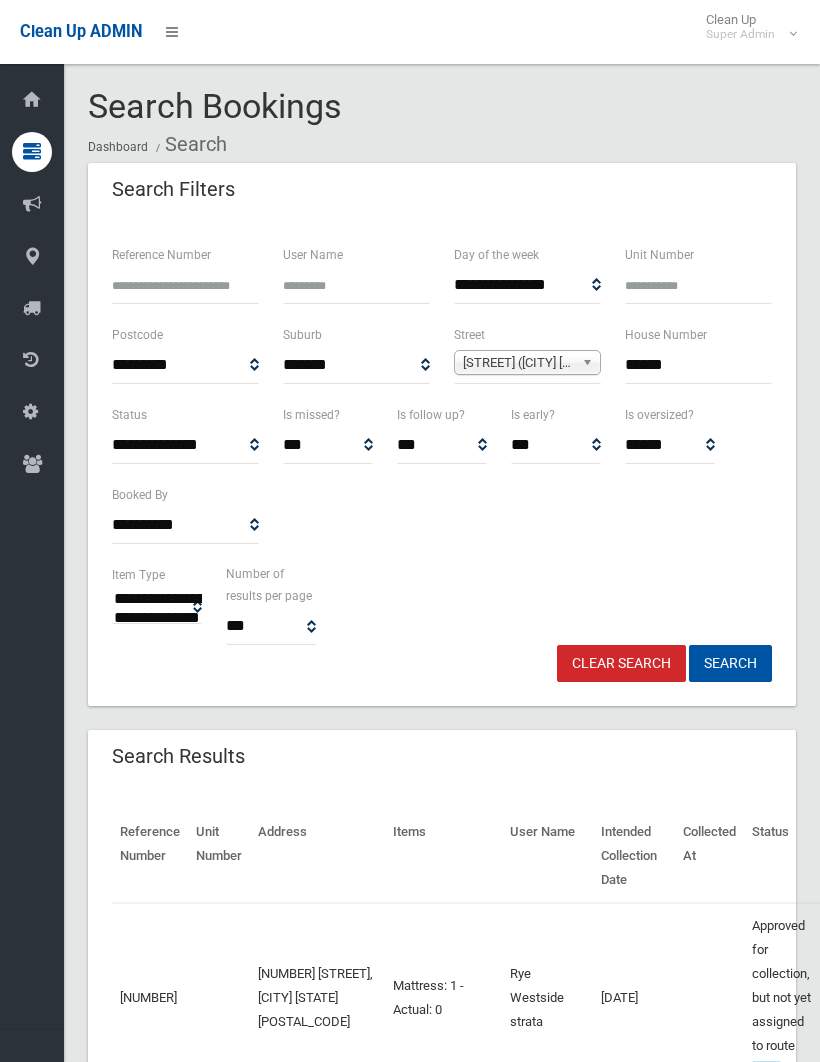type on "******" 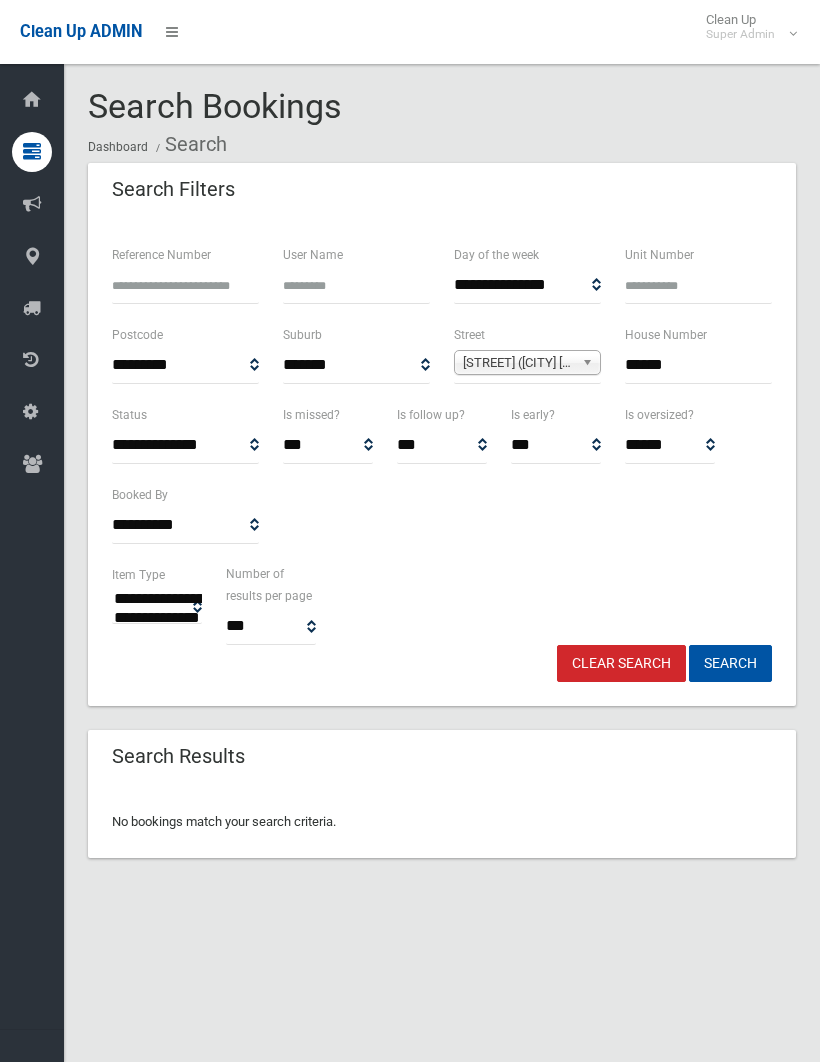 scroll, scrollTop: 0, scrollLeft: 0, axis: both 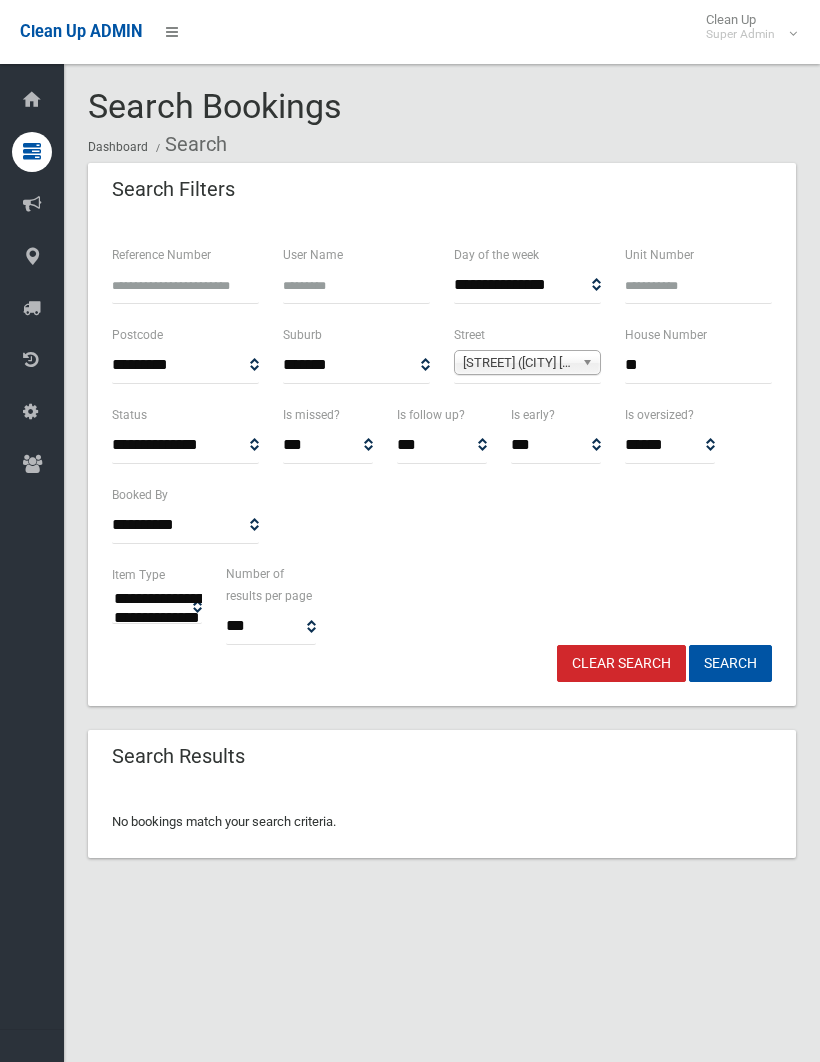 type on "**" 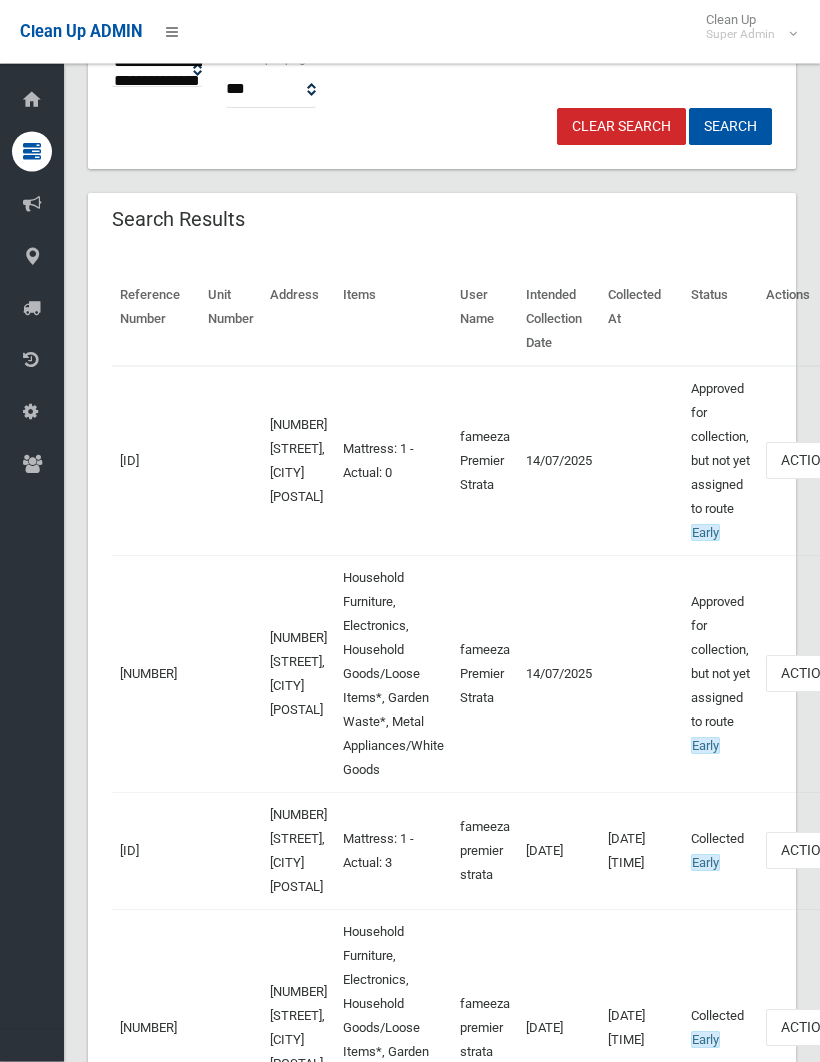 scroll, scrollTop: 537, scrollLeft: 0, axis: vertical 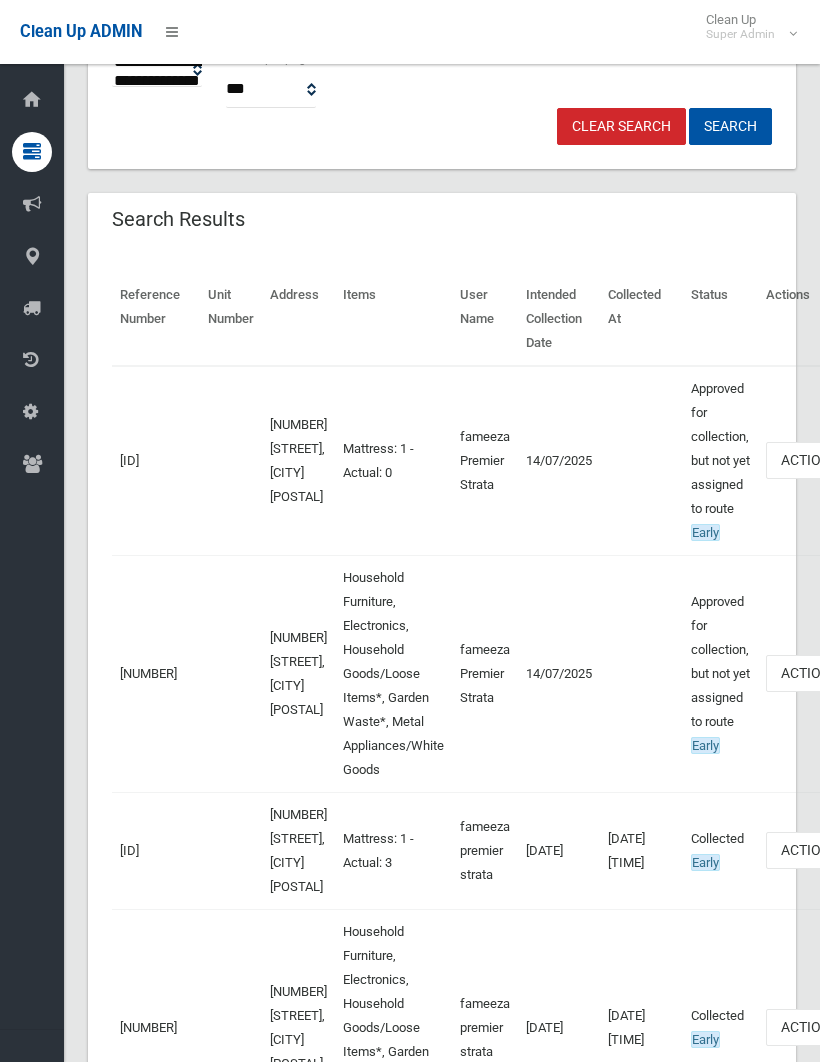 click on "Actions" at bounding box center (814, 460) 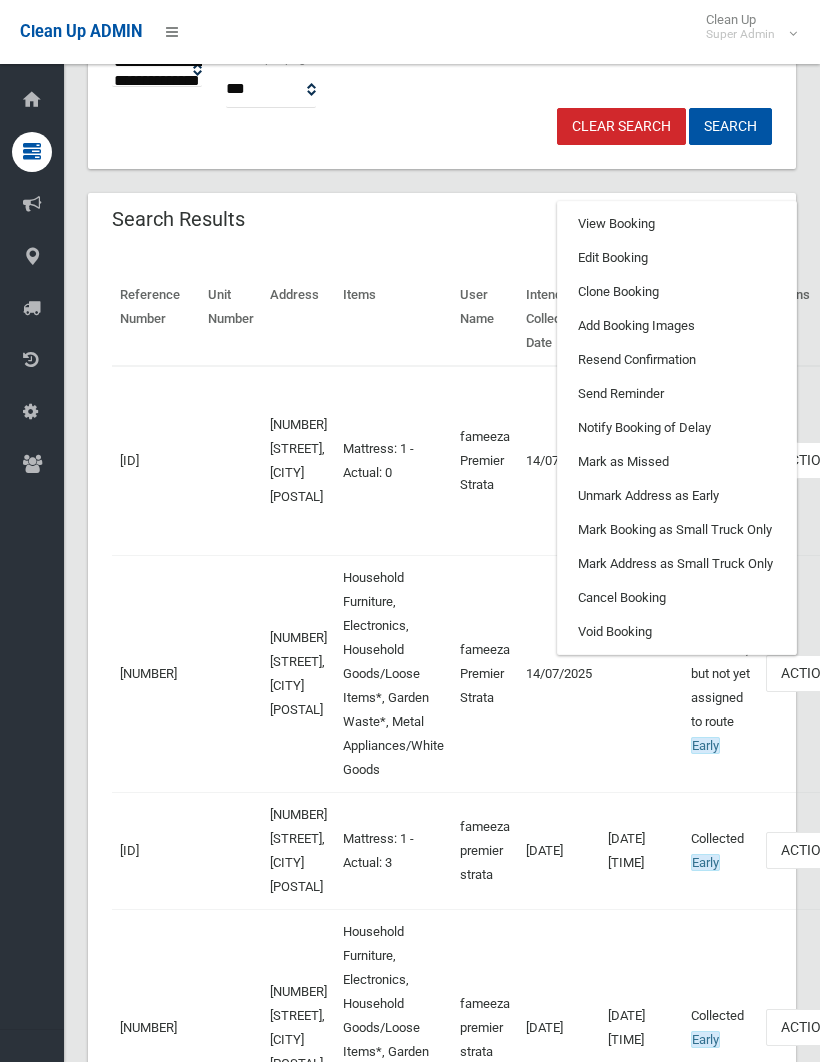 click on "View Booking" at bounding box center [677, 224] 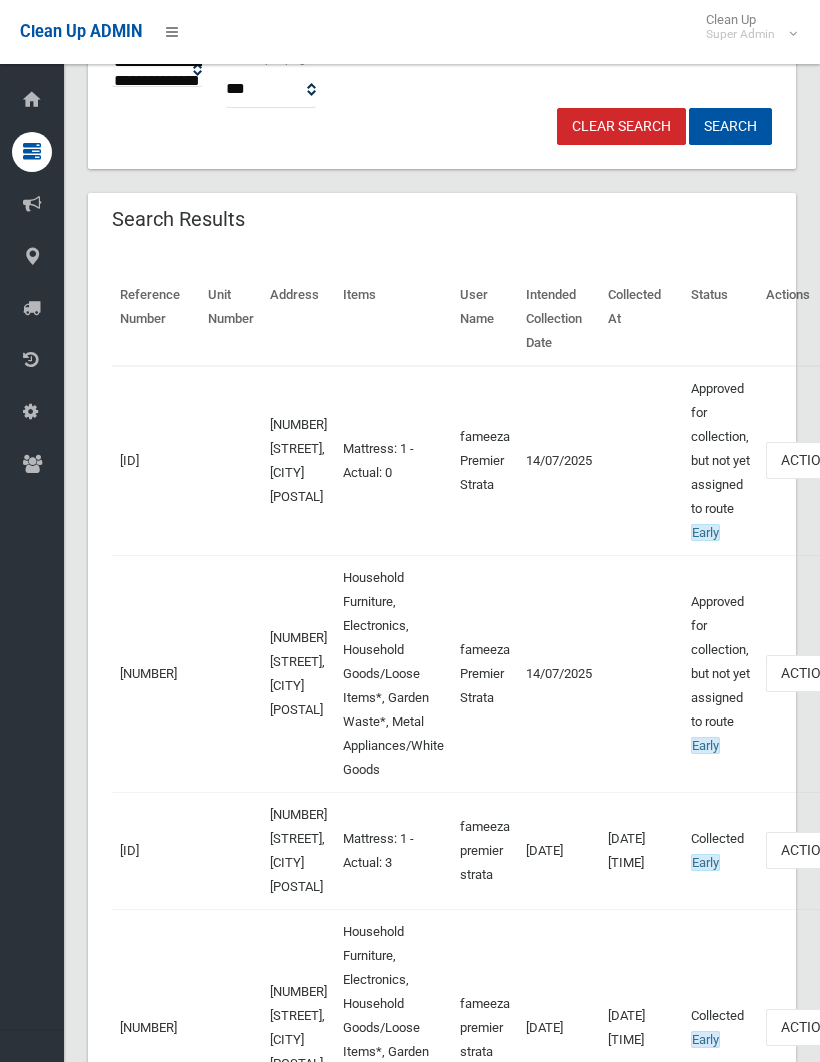 scroll, scrollTop: 607, scrollLeft: 0, axis: vertical 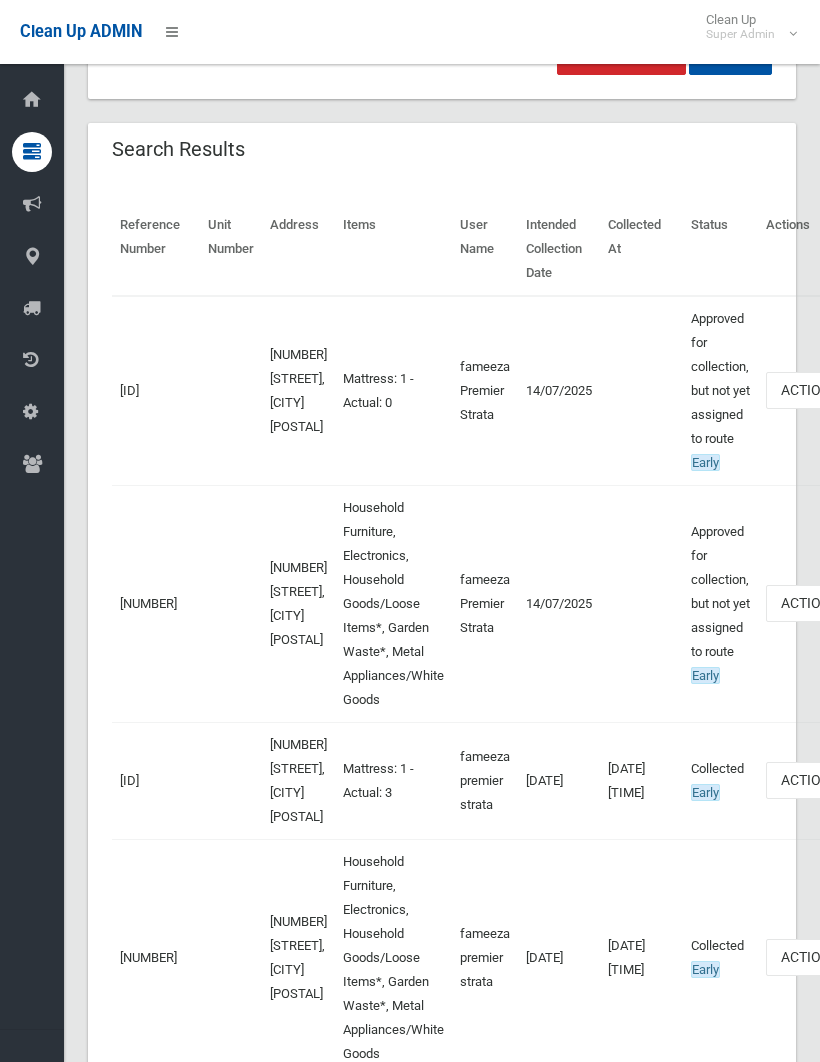 click on "Actions" at bounding box center (814, 390) 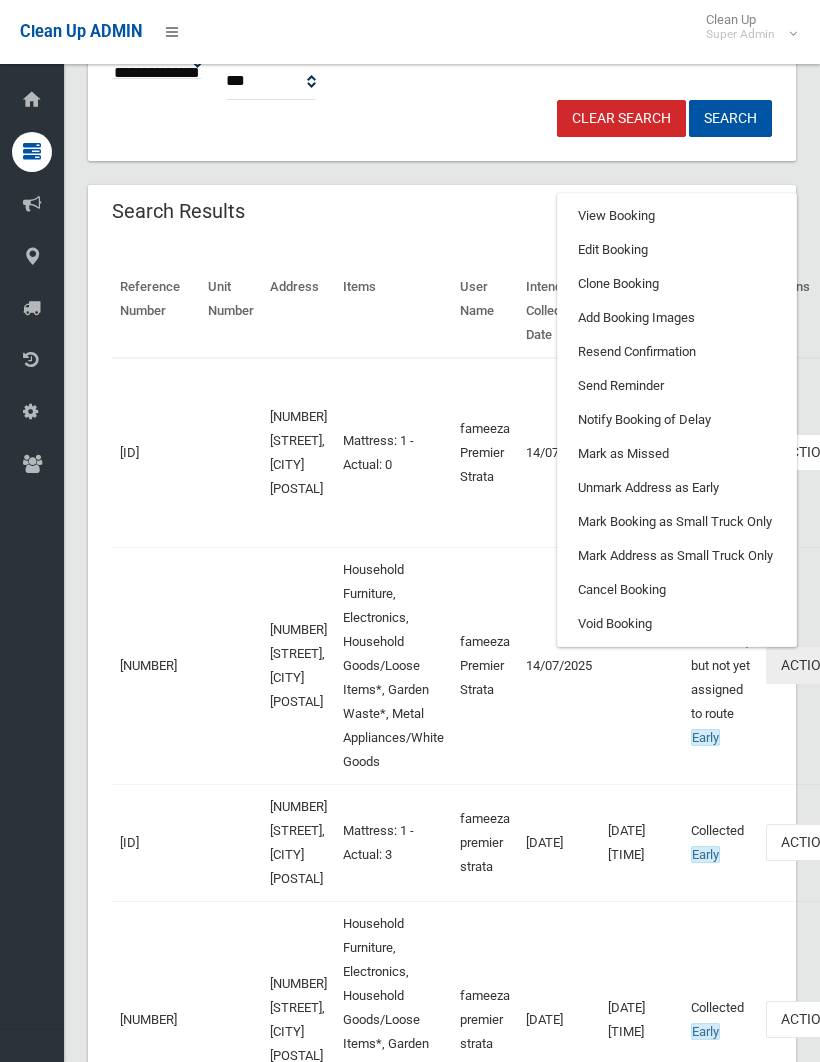 scroll, scrollTop: 546, scrollLeft: 0, axis: vertical 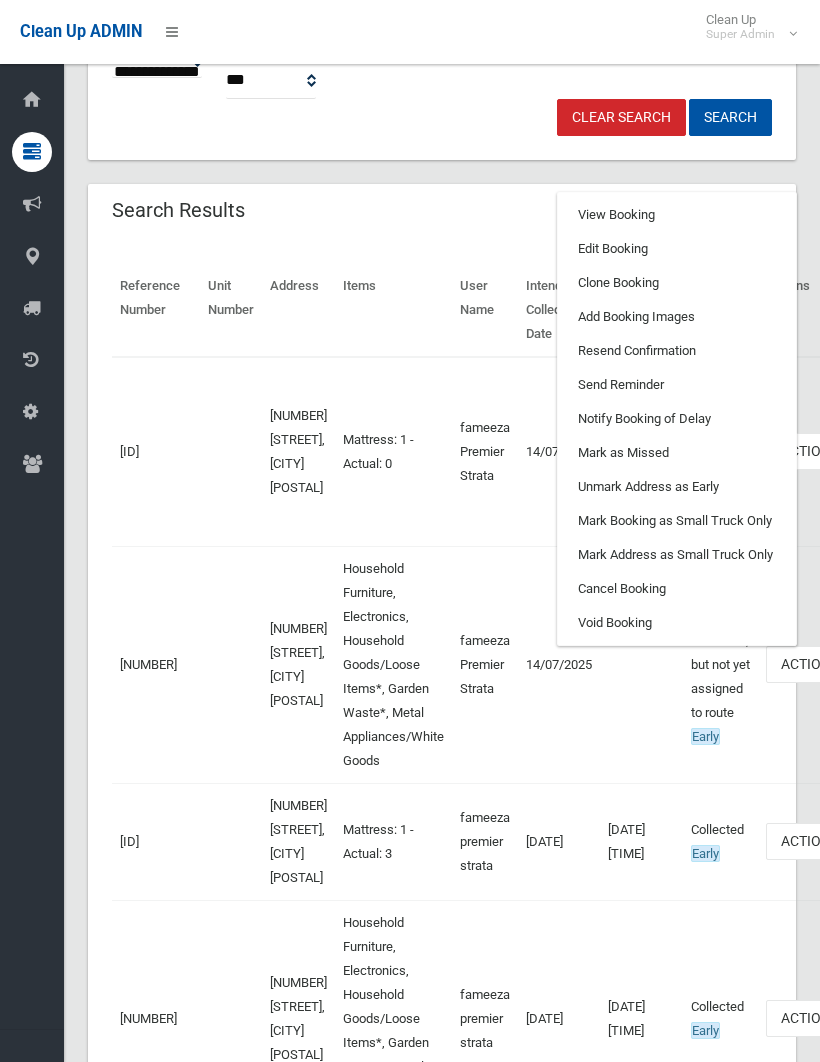 click on "Edit Booking" at bounding box center [677, 249] 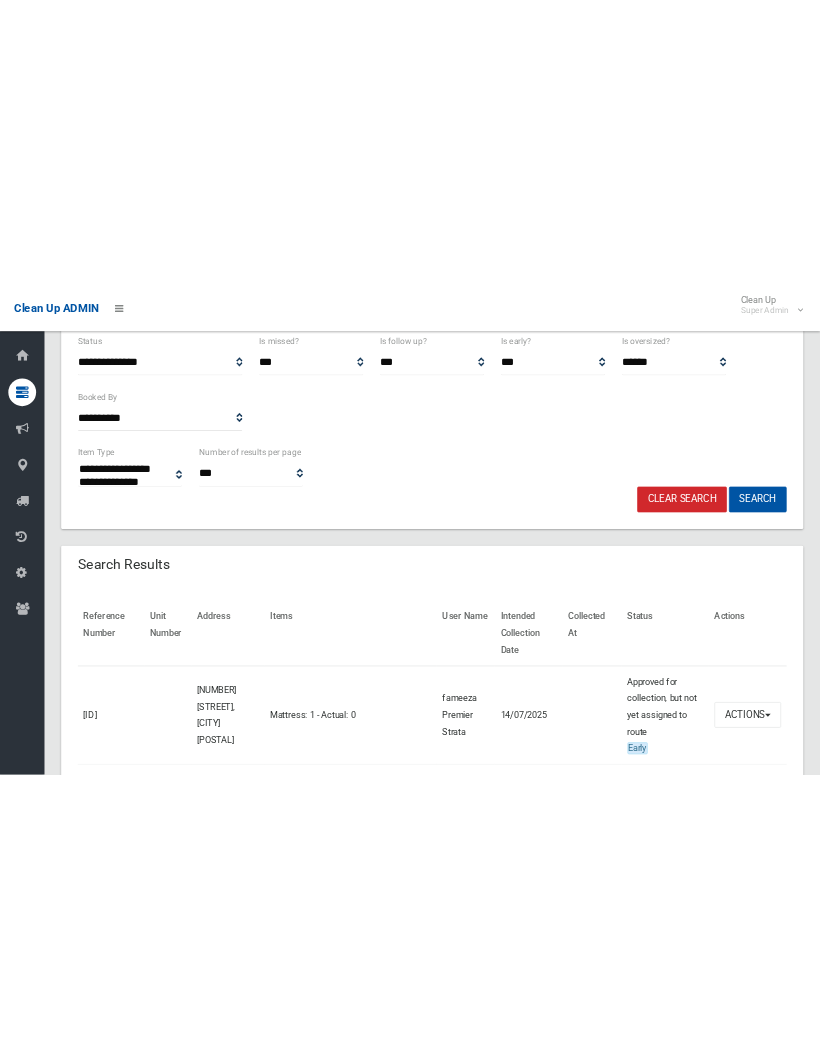 scroll, scrollTop: 0, scrollLeft: 0, axis: both 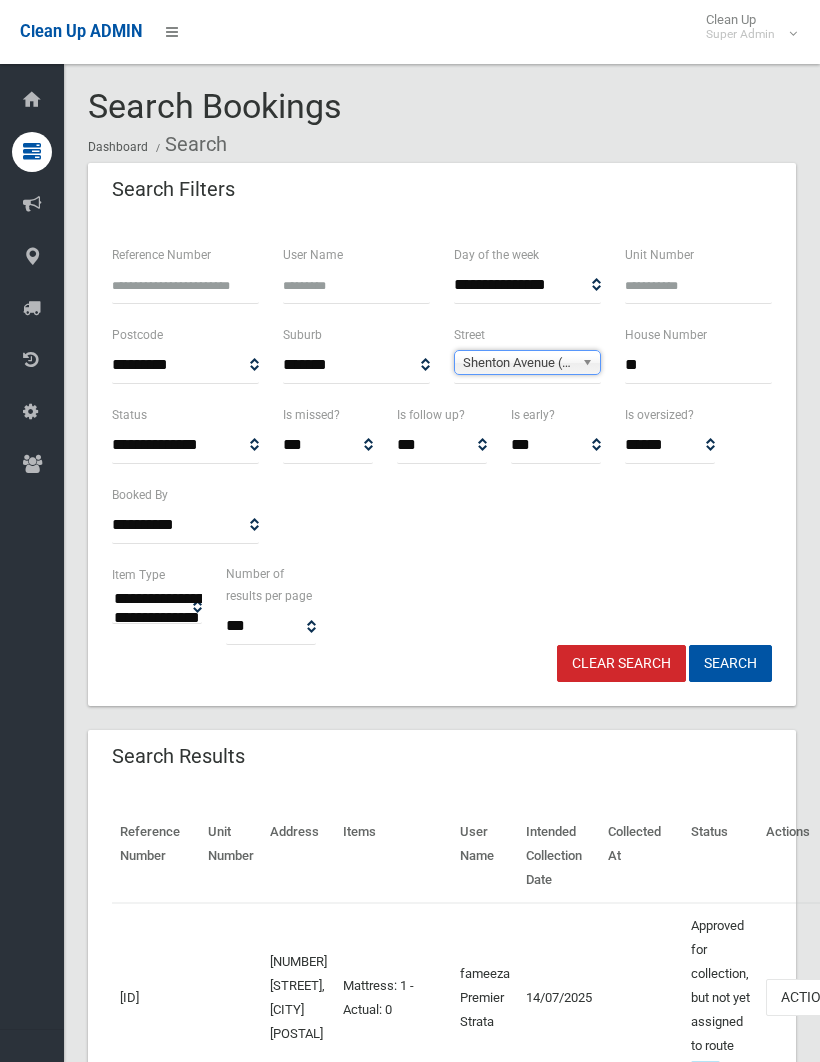 click on "**" at bounding box center (698, 365) 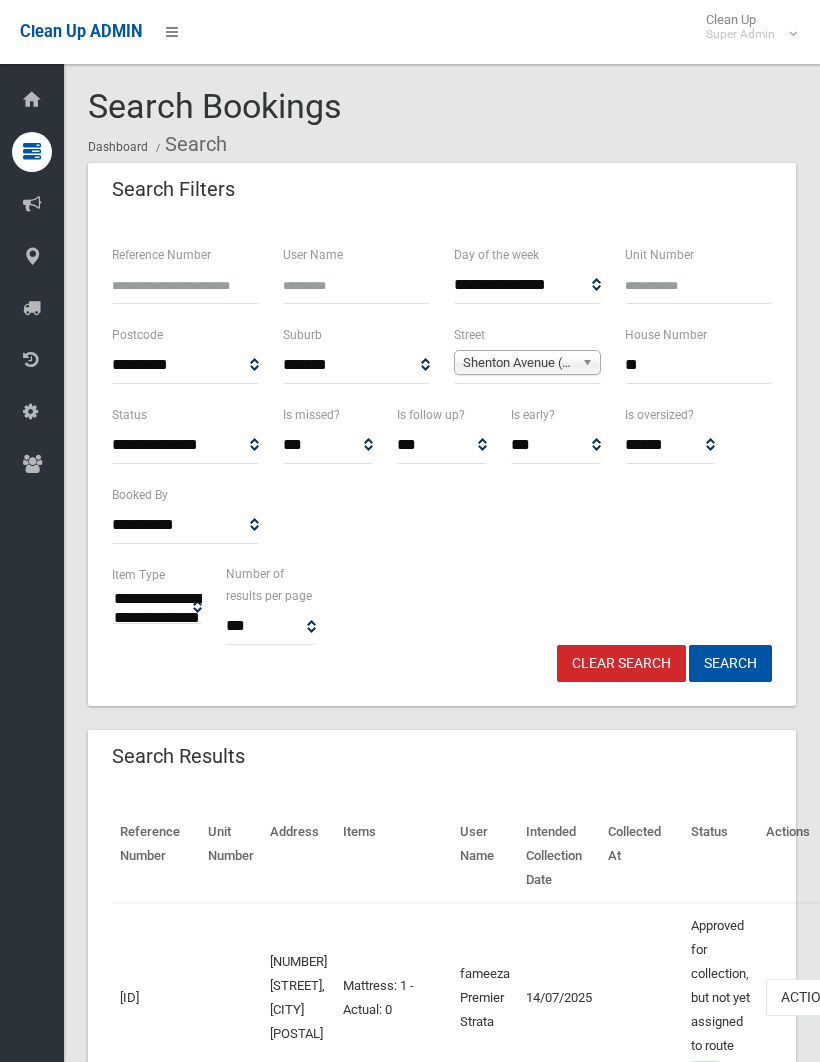 type on "**" 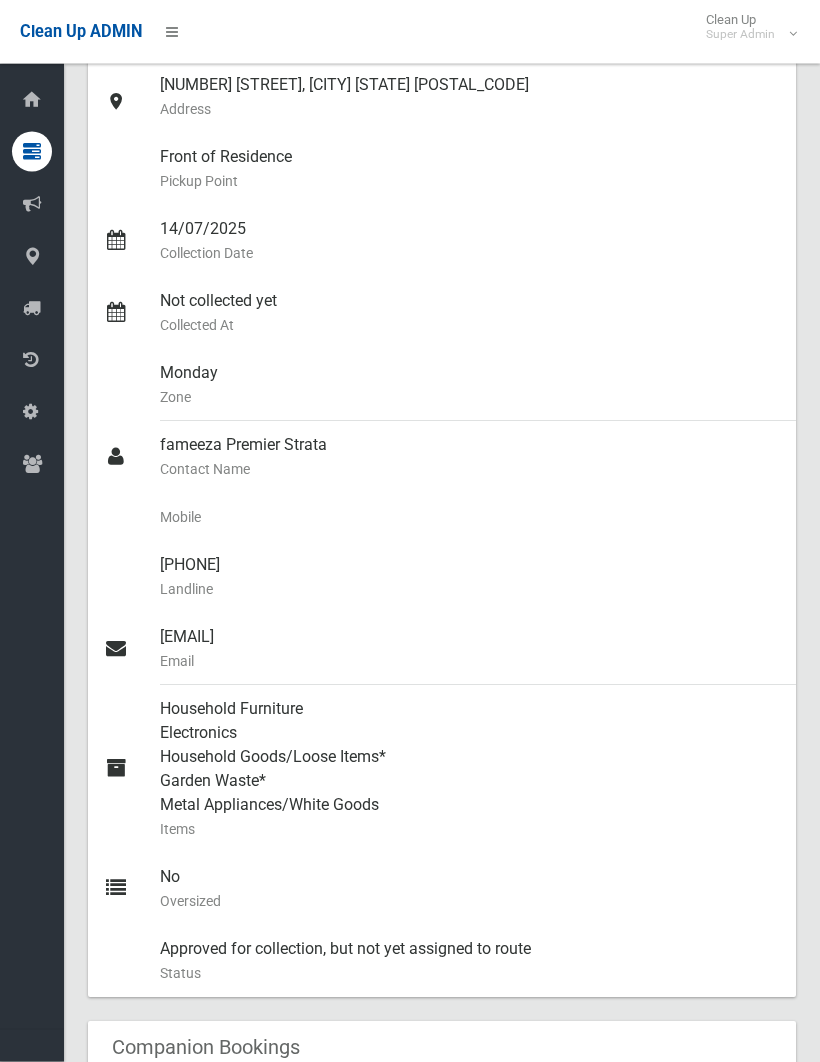 scroll, scrollTop: 240, scrollLeft: 0, axis: vertical 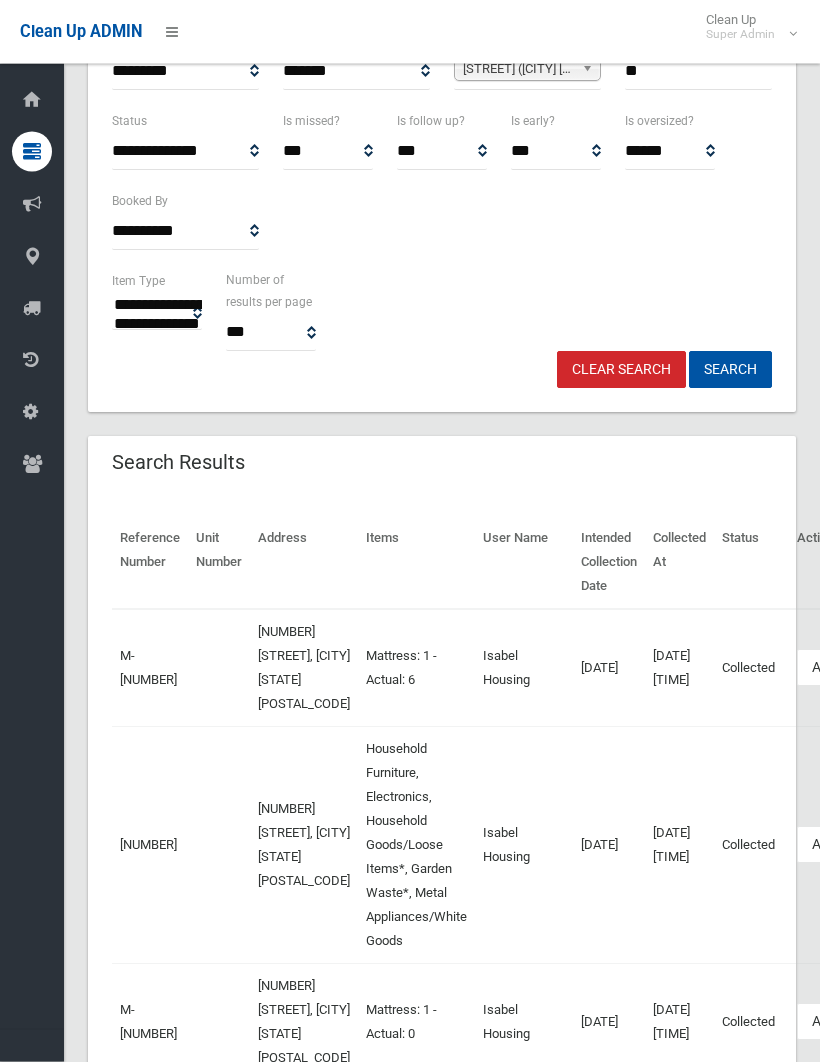 click on "Actions" at bounding box center (845, 668) 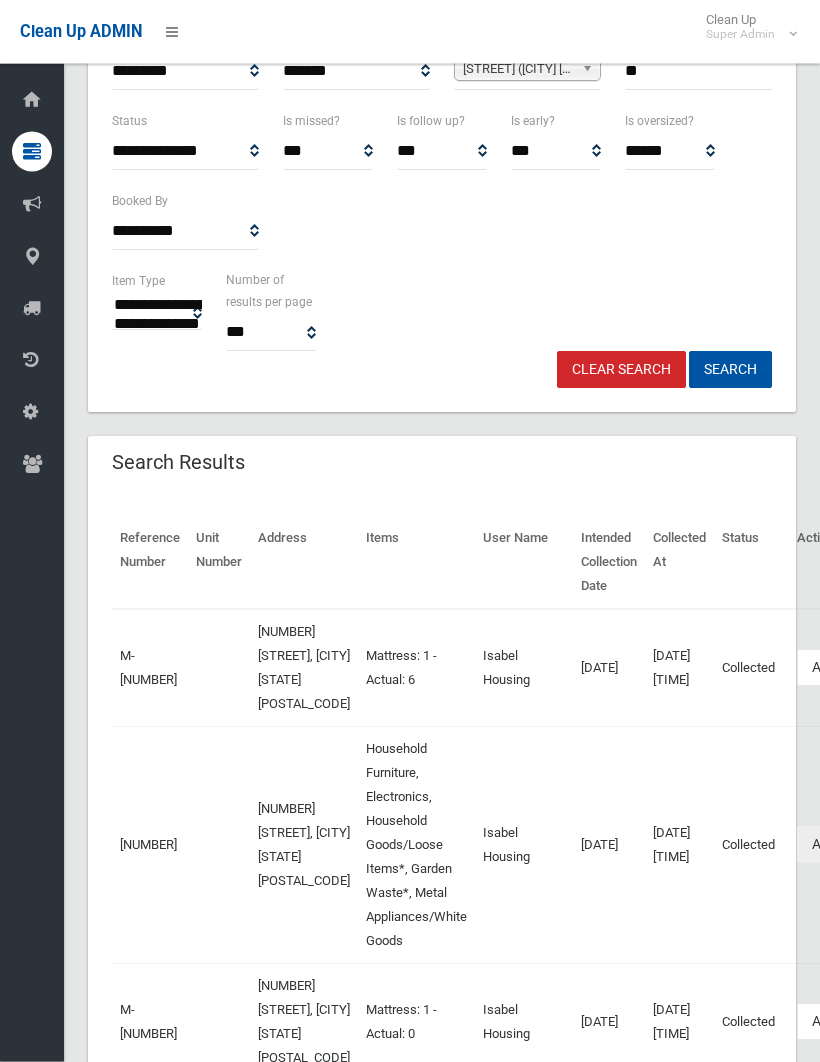 scroll, scrollTop: 294, scrollLeft: 0, axis: vertical 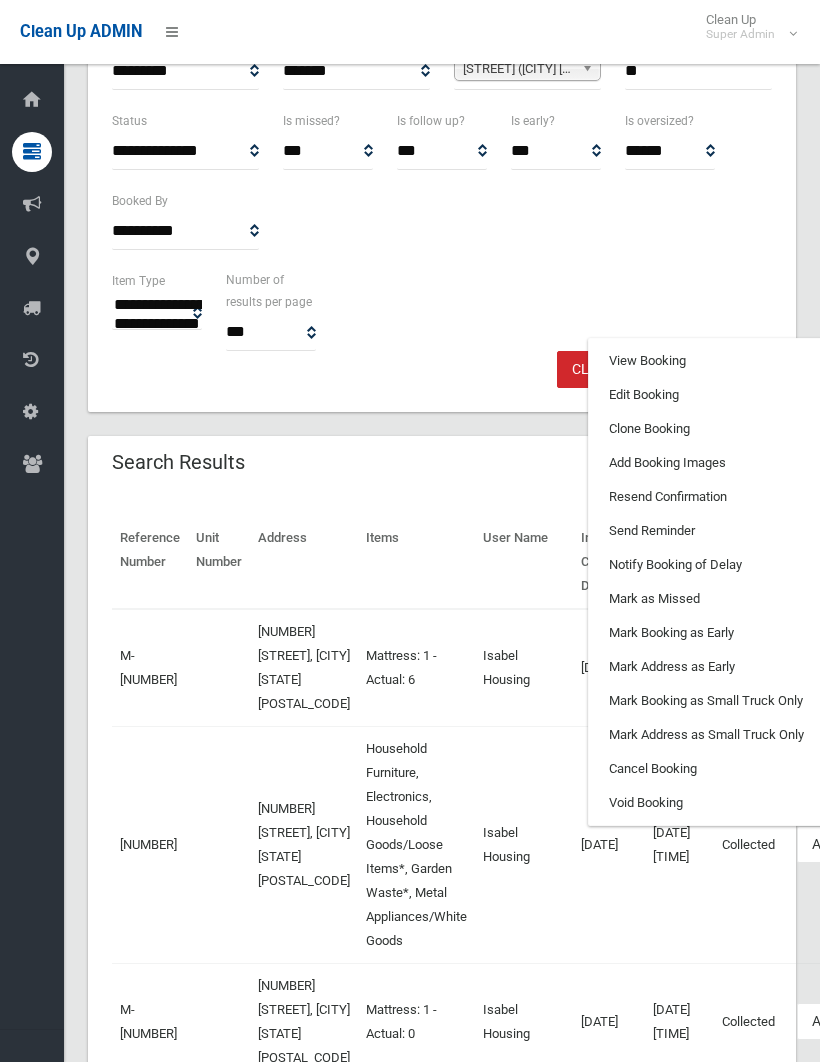 click on "Clone Booking" at bounding box center (708, 429) 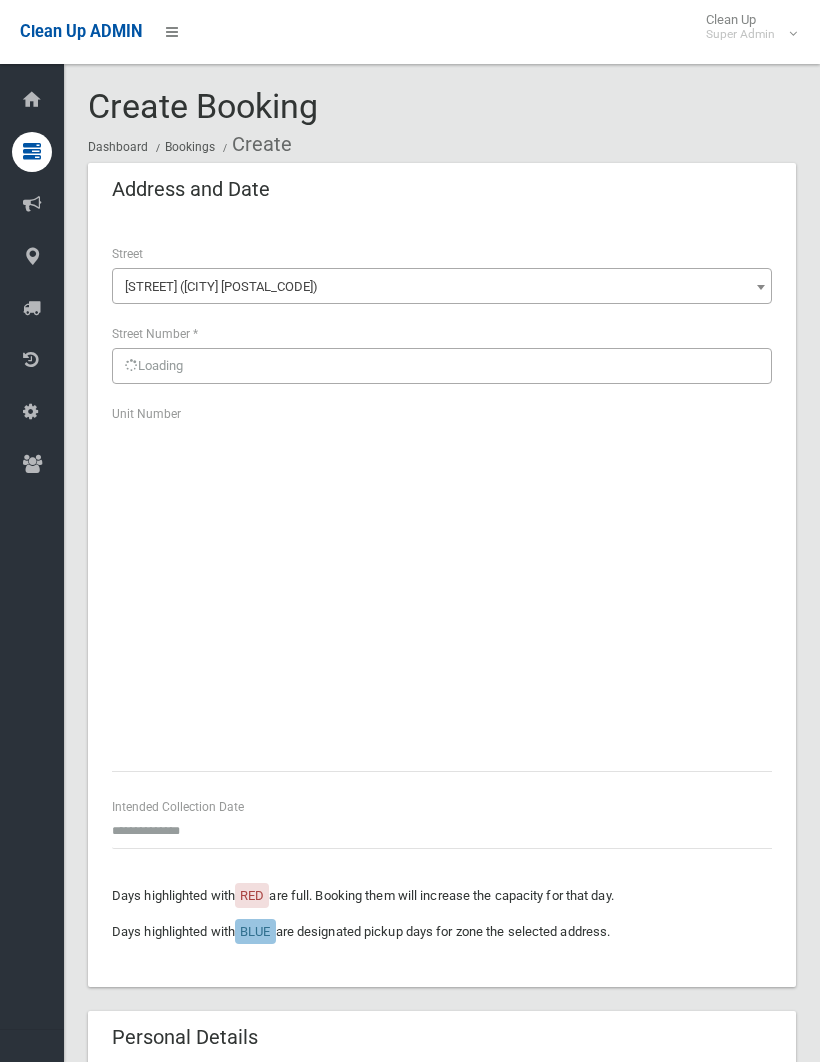 scroll, scrollTop: 0, scrollLeft: 0, axis: both 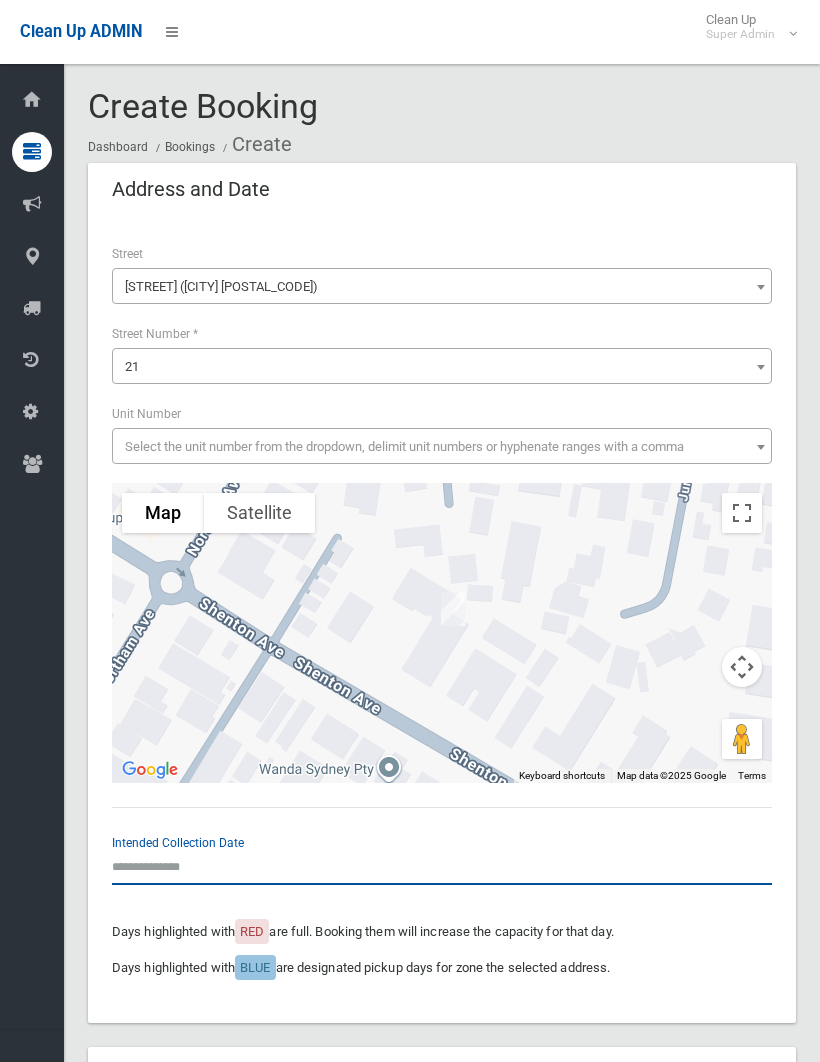 click at bounding box center [442, 866] 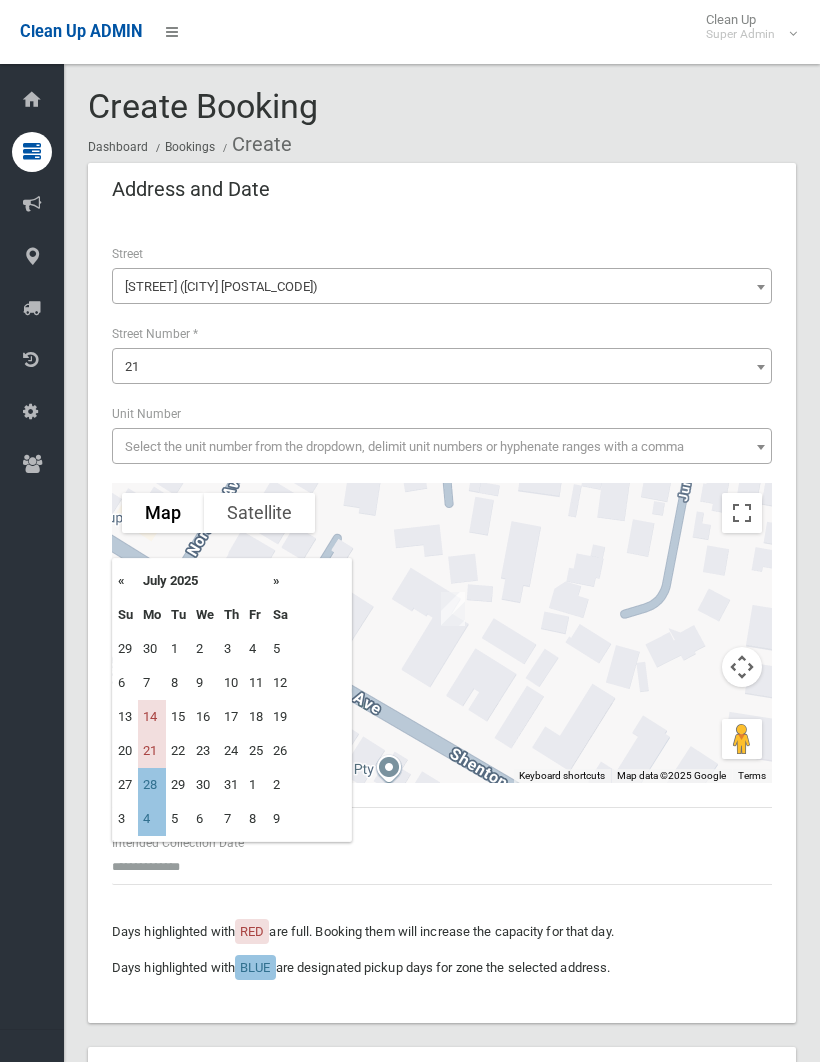 click on "14" at bounding box center (152, 717) 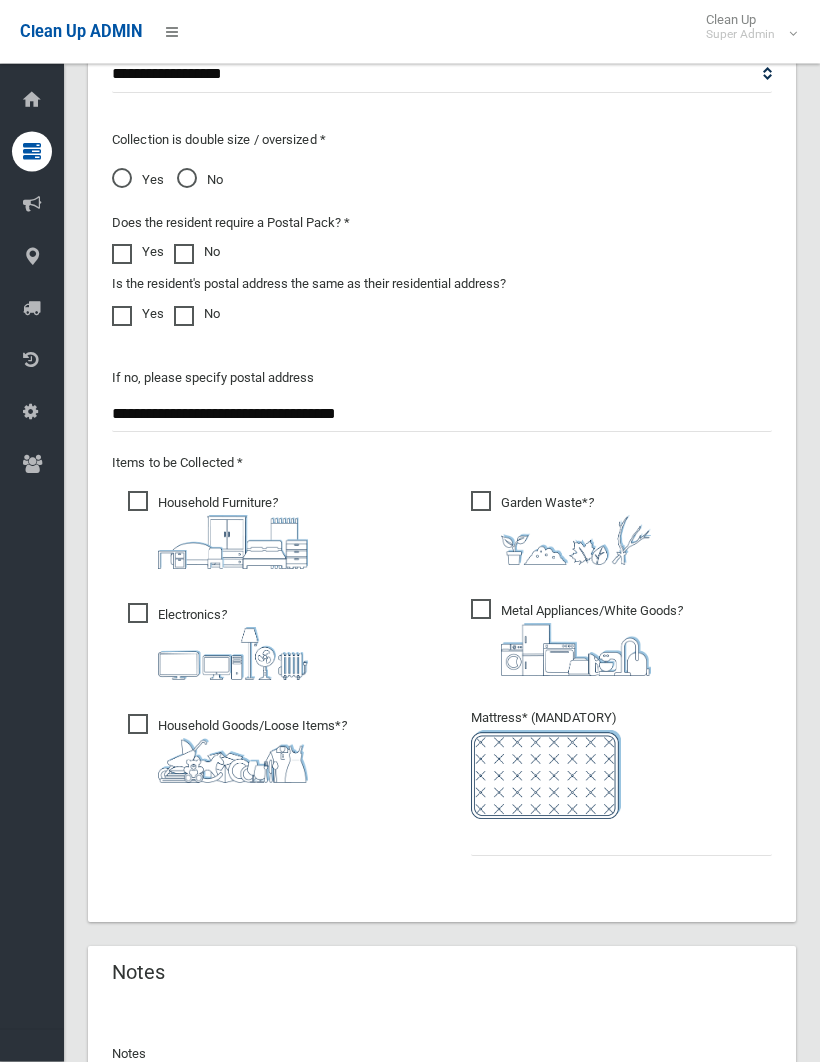 scroll, scrollTop: 1578, scrollLeft: 0, axis: vertical 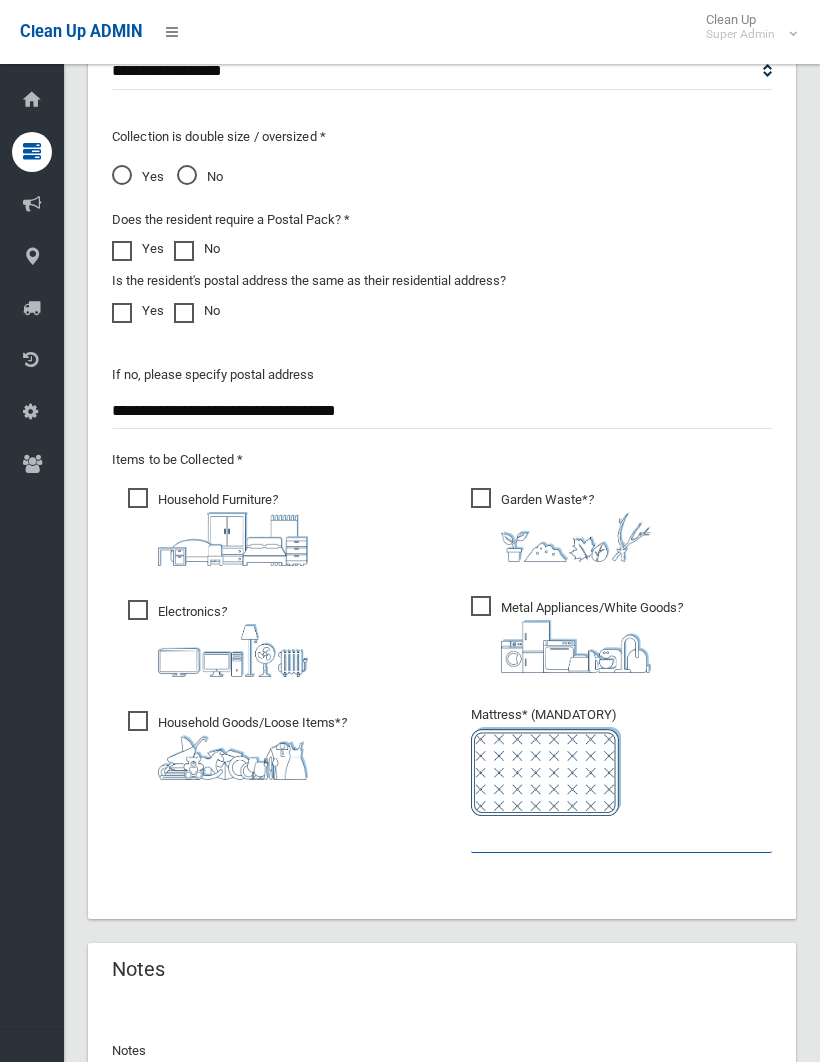 click at bounding box center (621, 834) 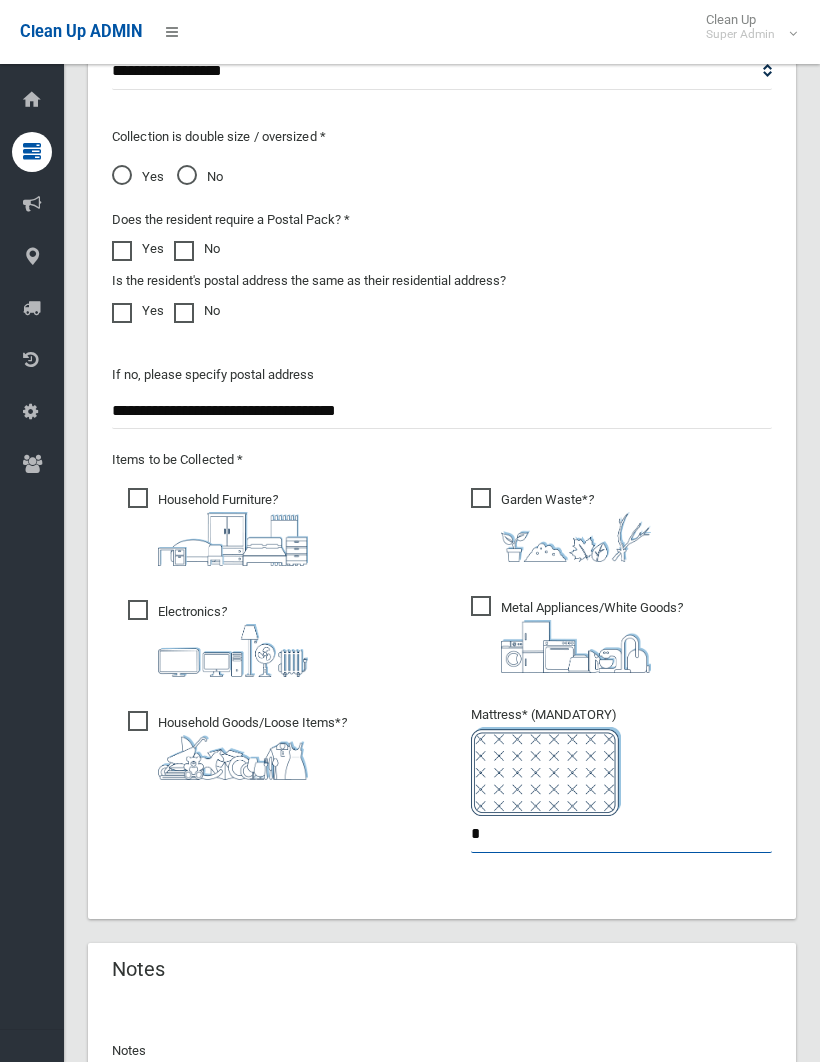 type on "*" 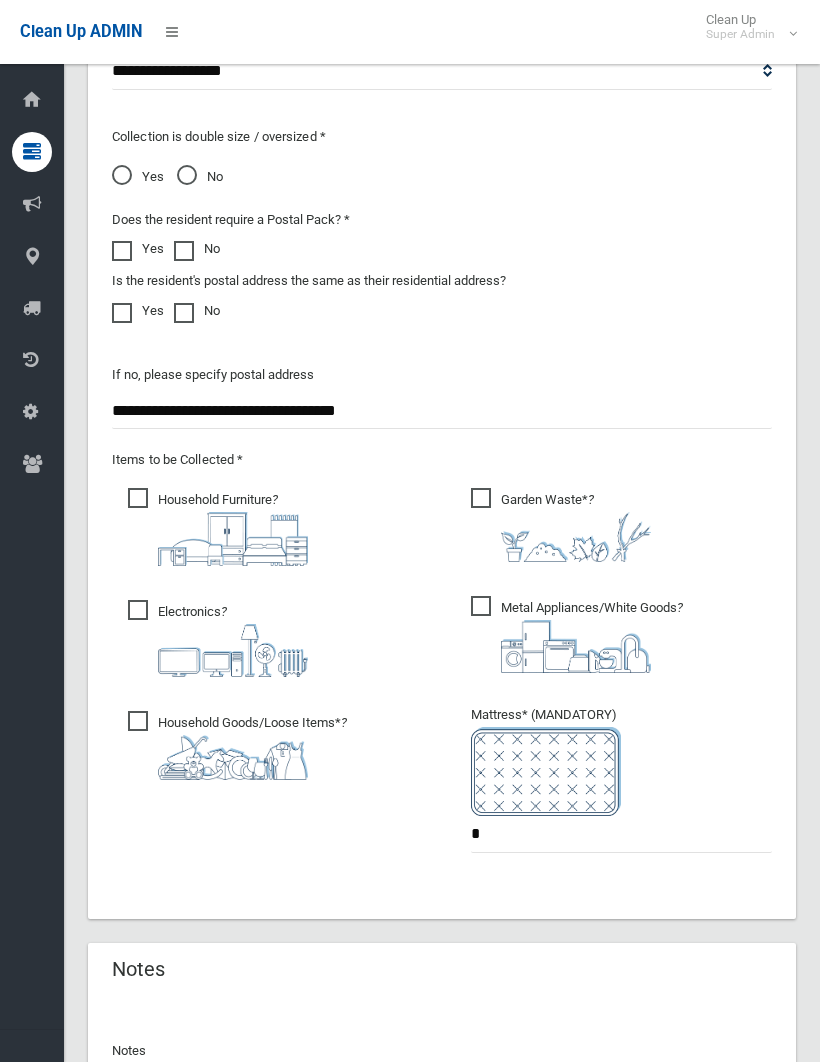 click on "Garden Waste*
?" at bounding box center [561, 525] 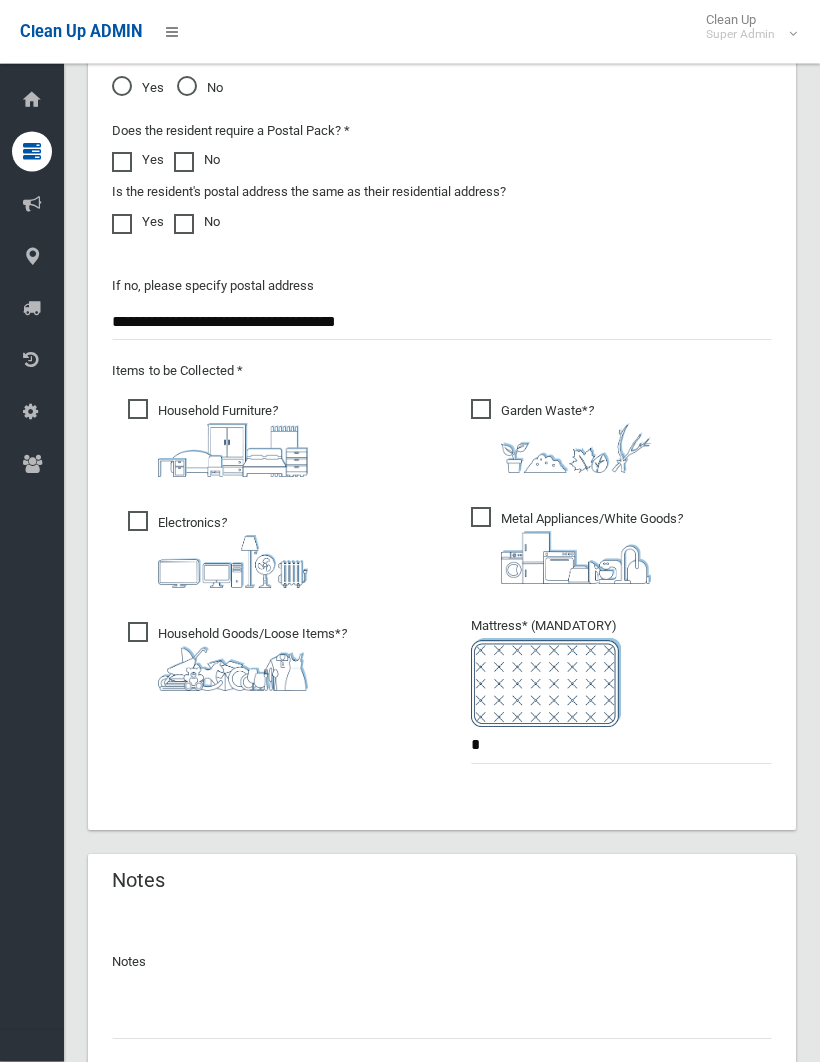 scroll, scrollTop: 1667, scrollLeft: 0, axis: vertical 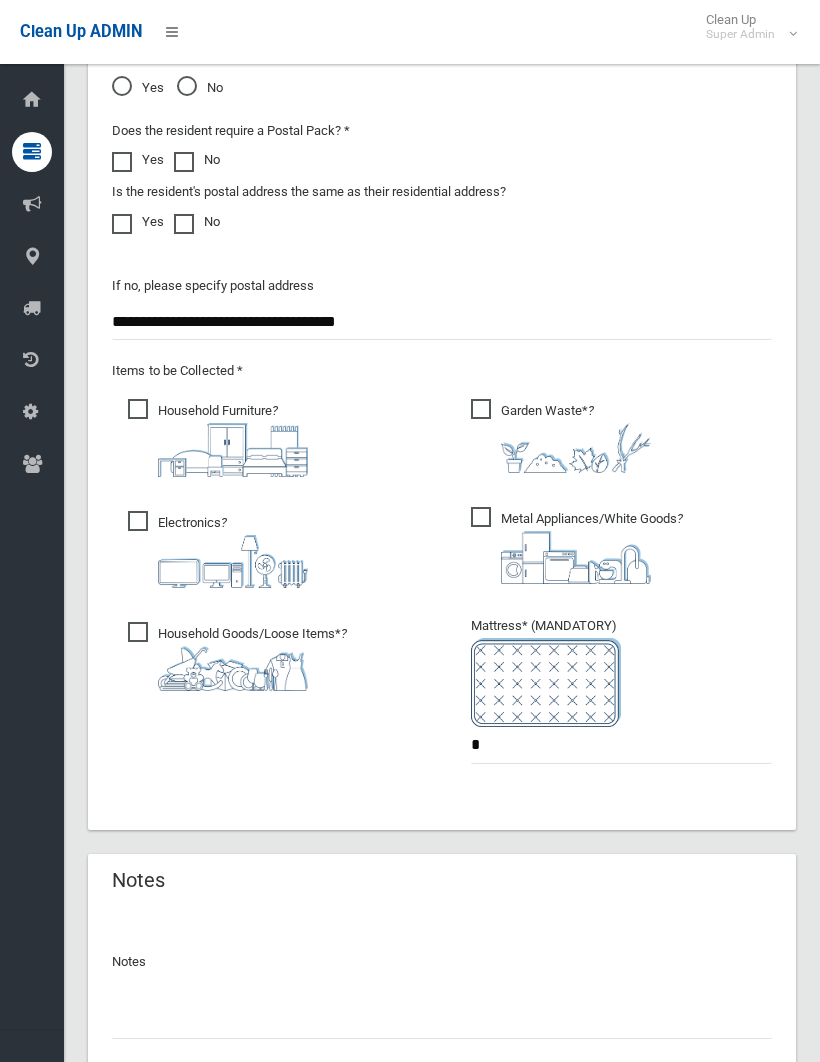 click at bounding box center (442, 1020) 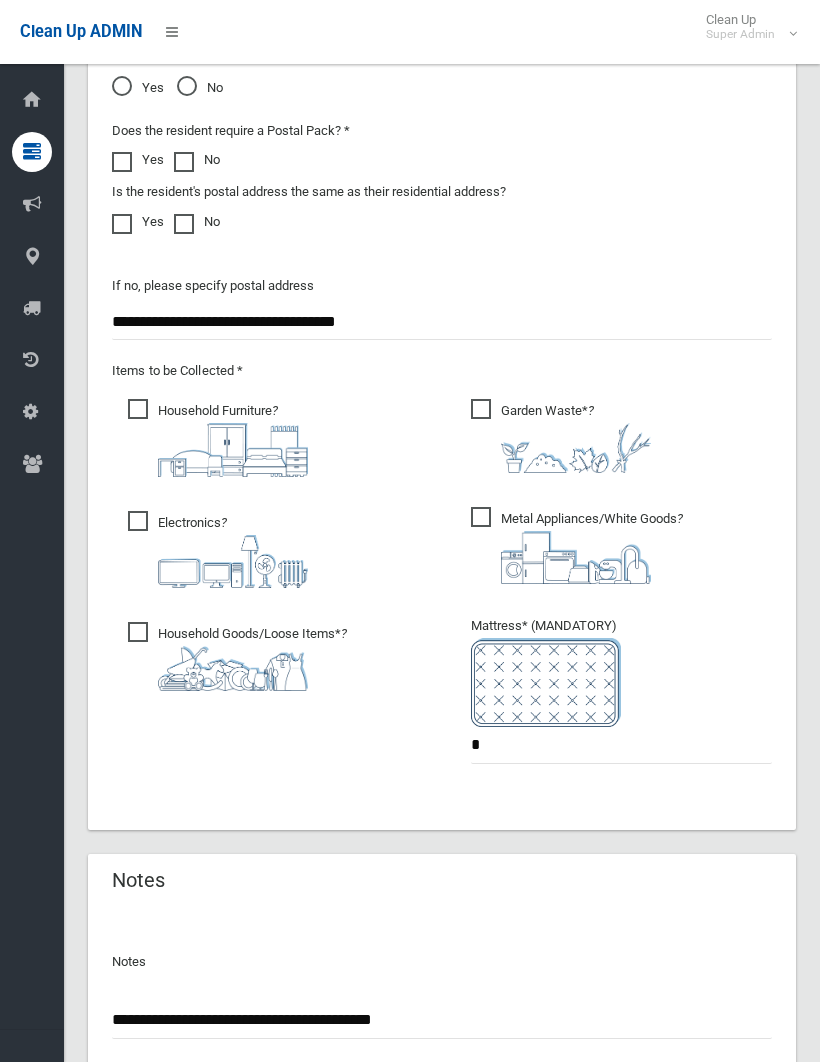 type on "**********" 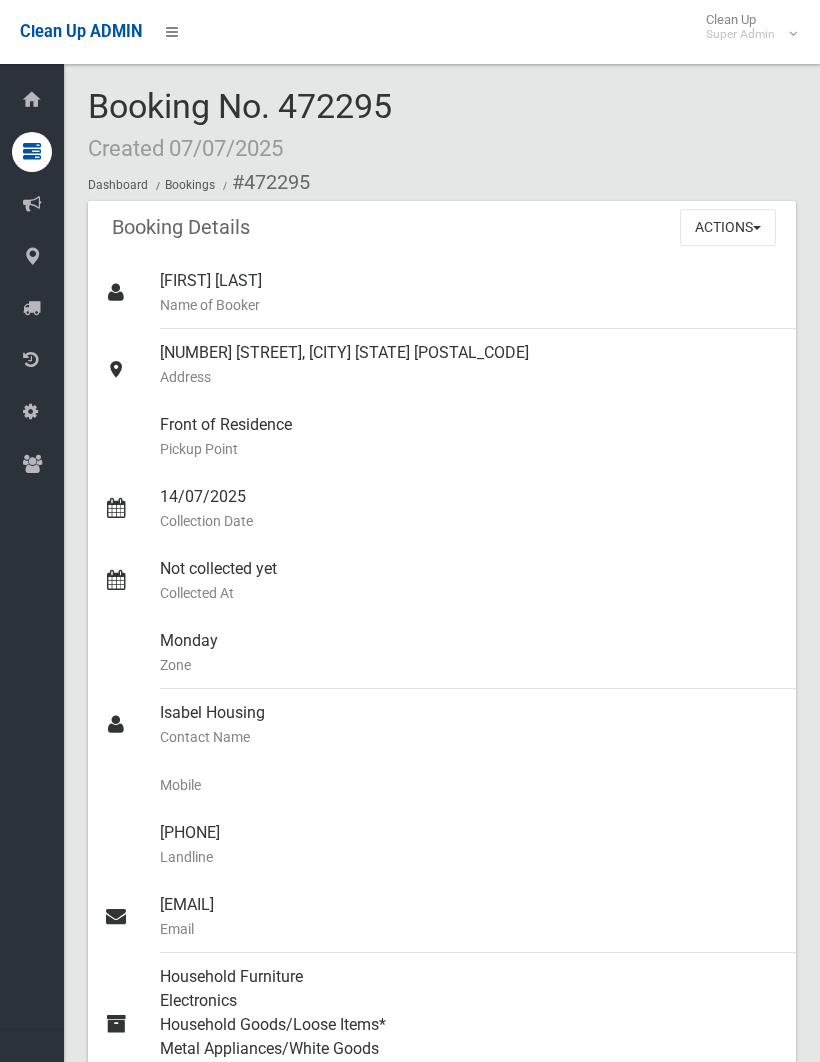 scroll, scrollTop: 0, scrollLeft: 0, axis: both 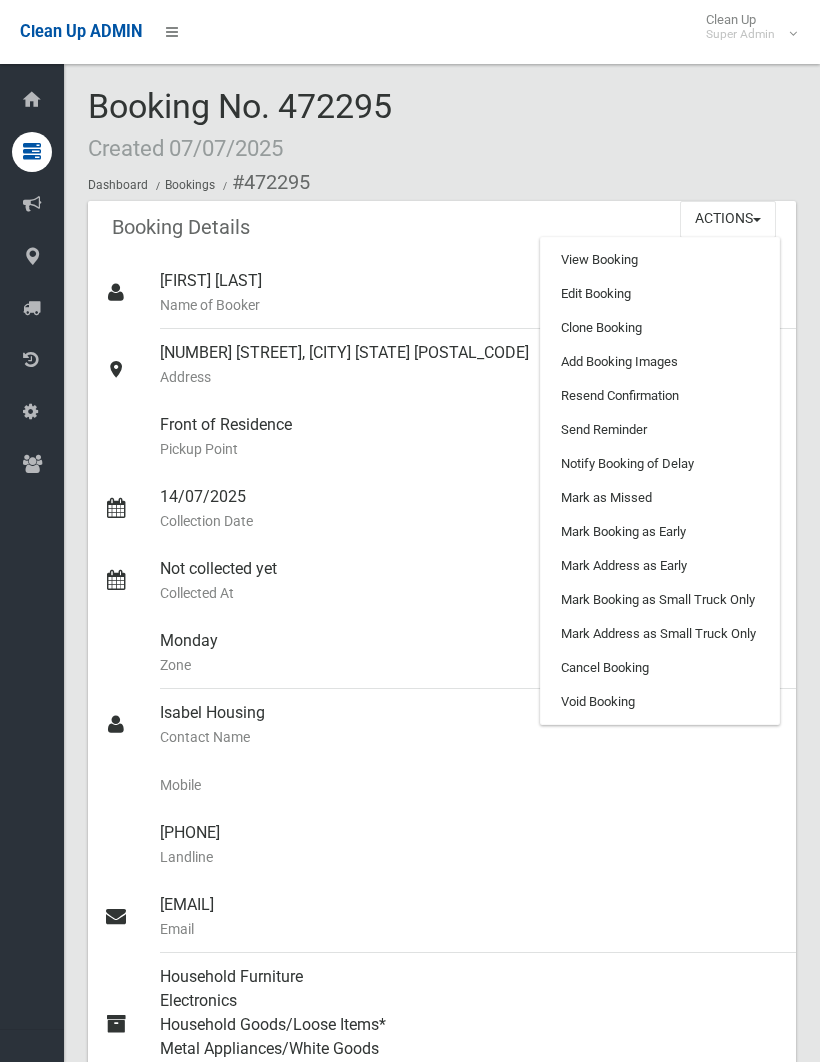 click on "Add Booking Images" at bounding box center [660, 362] 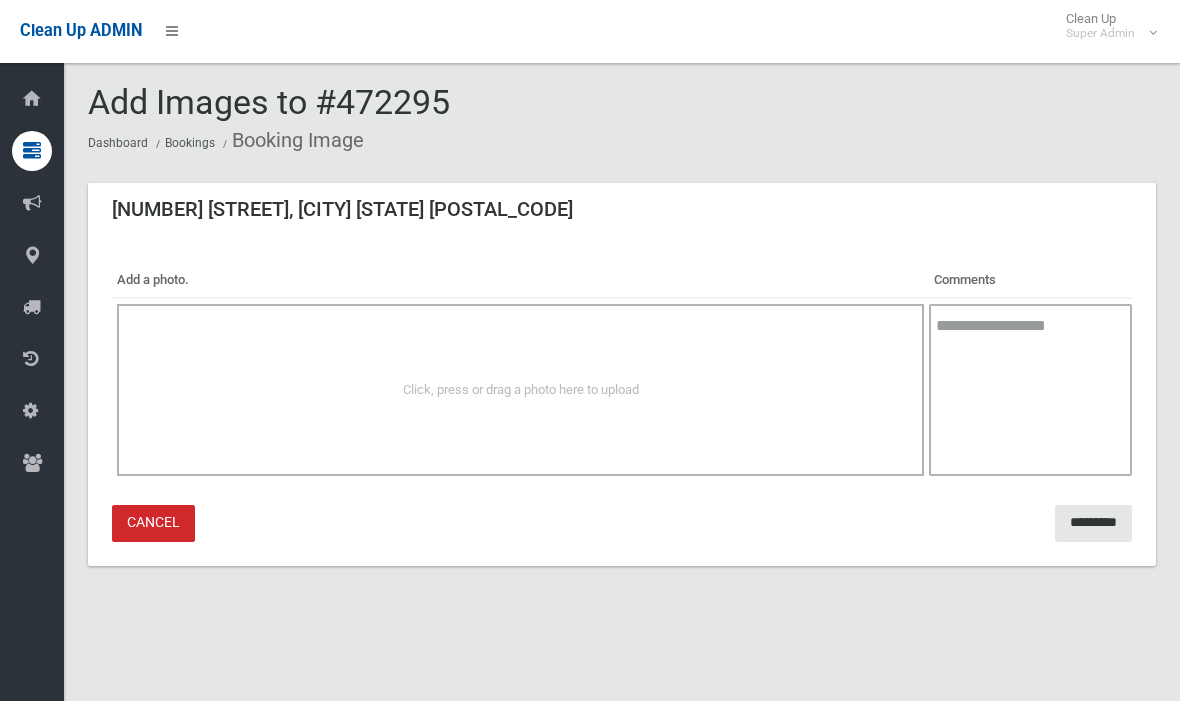 scroll, scrollTop: 3, scrollLeft: 0, axis: vertical 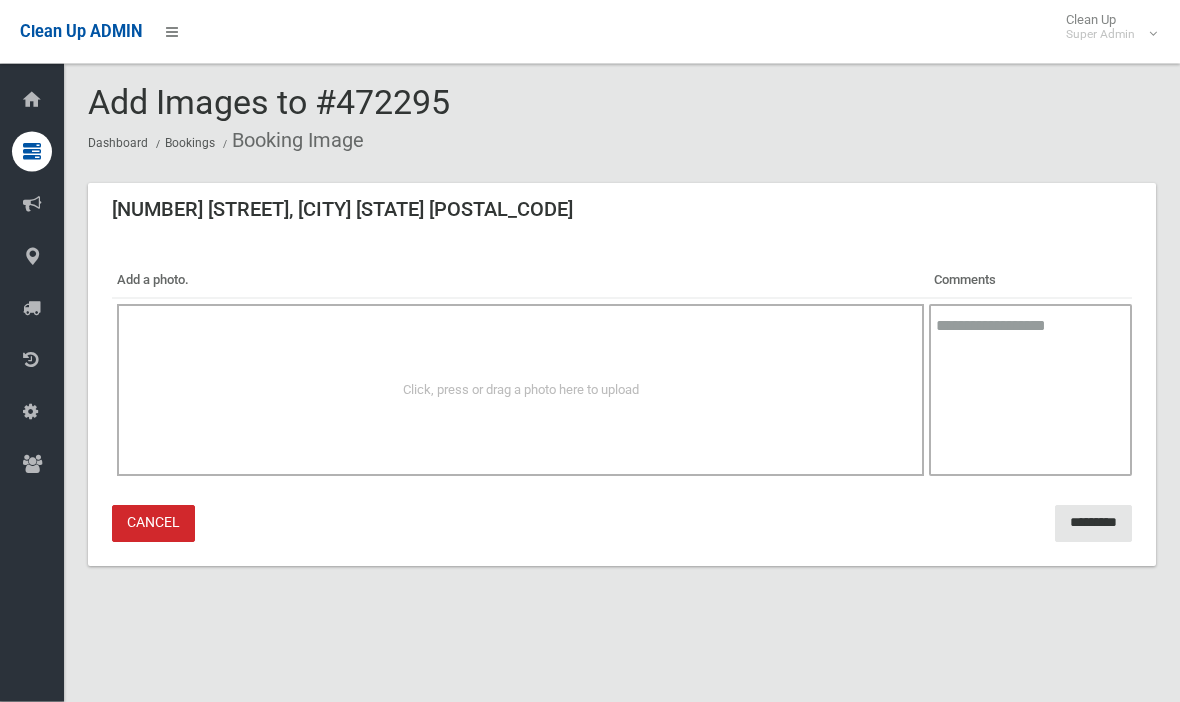 click on "Click, press or drag a photo here to upload" at bounding box center [520, 391] 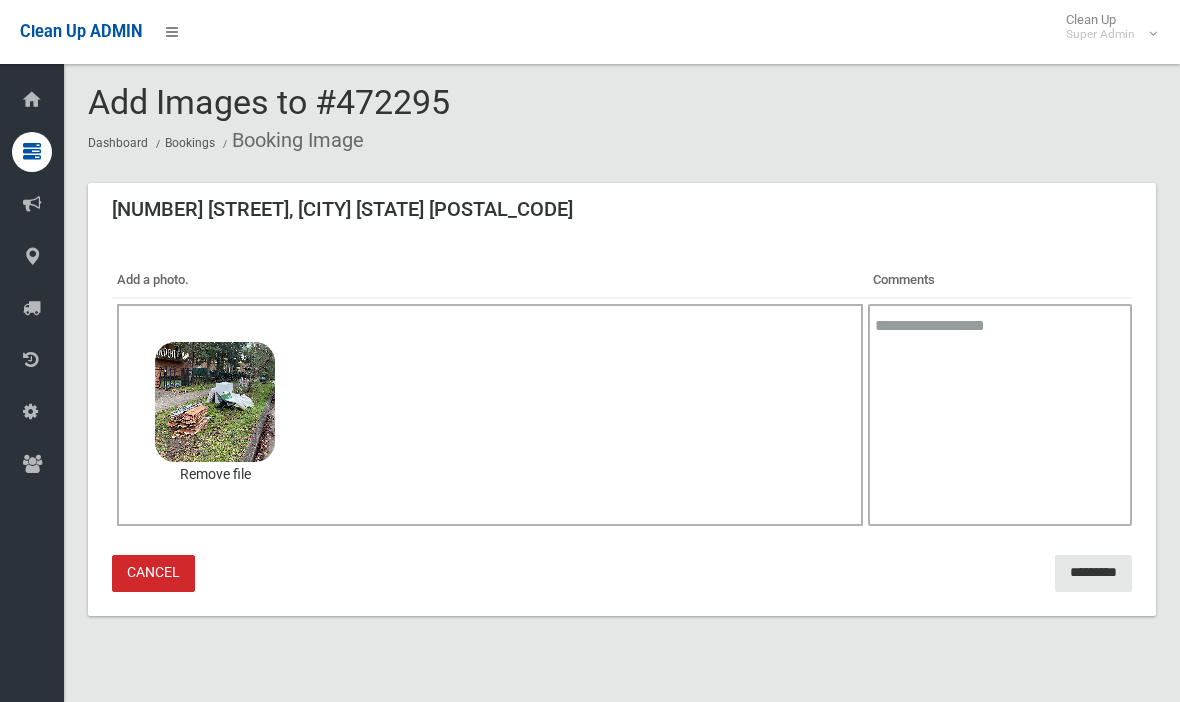 click on "*********" at bounding box center (1093, 573) 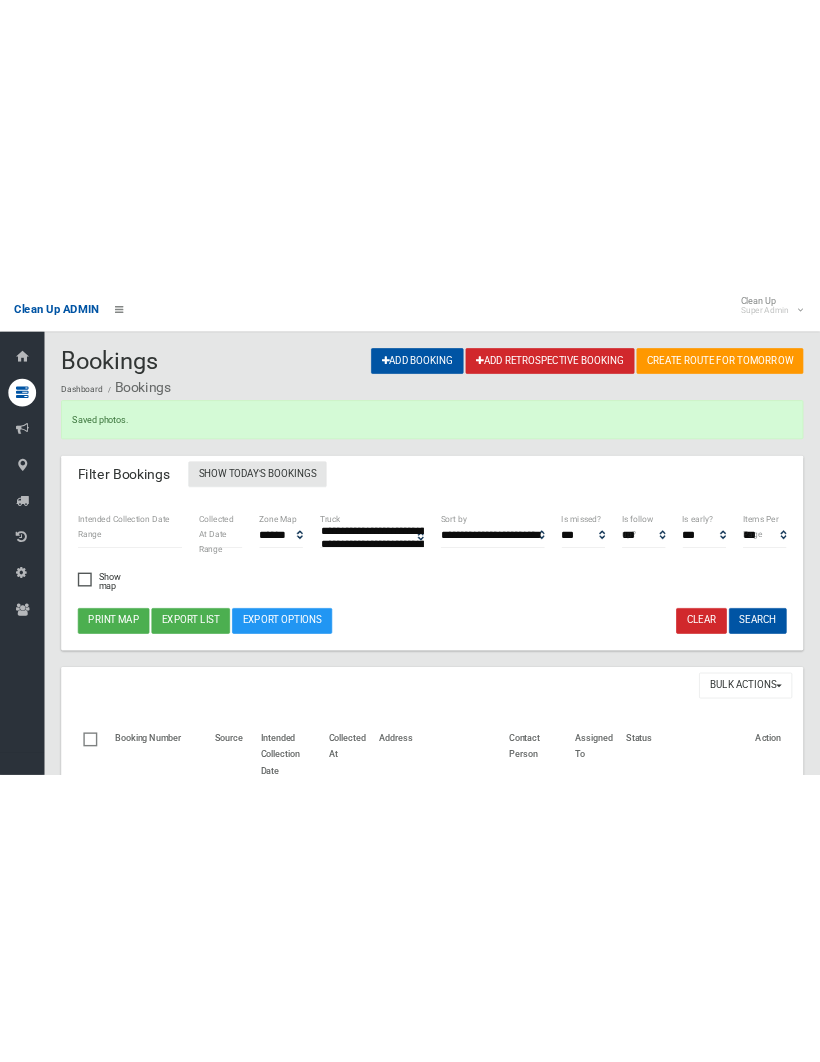 scroll, scrollTop: 0, scrollLeft: 0, axis: both 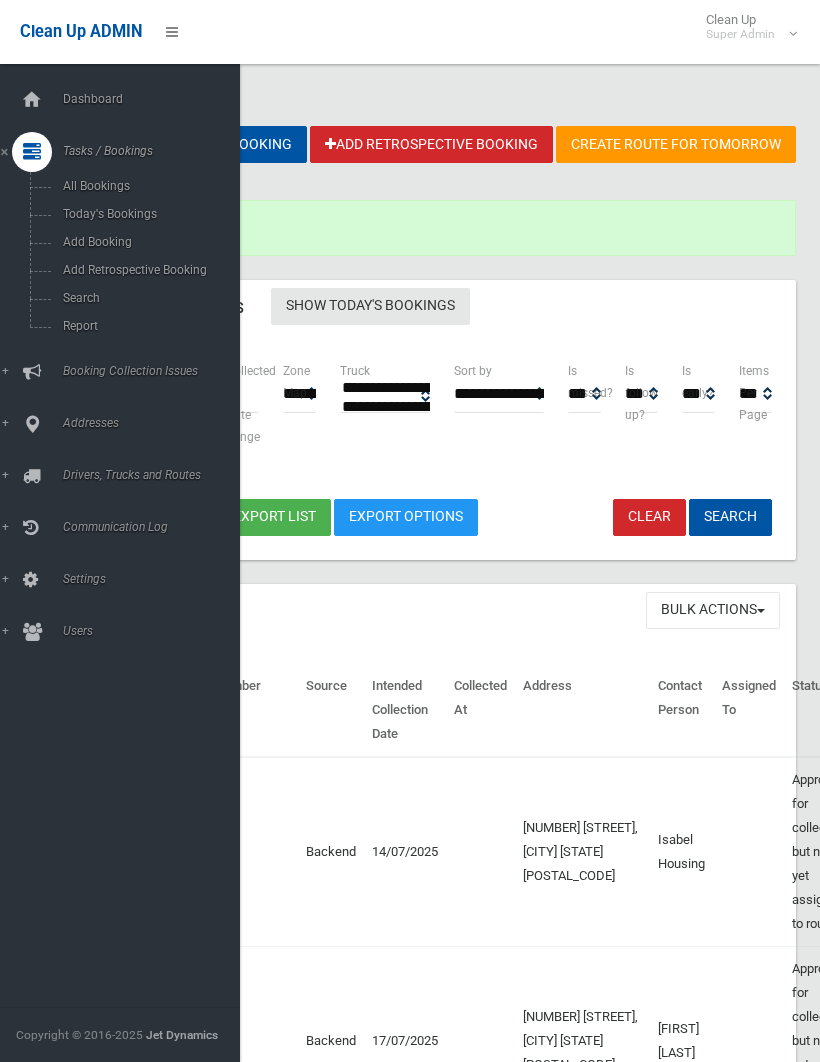 click on "Search" at bounding box center [140, 298] 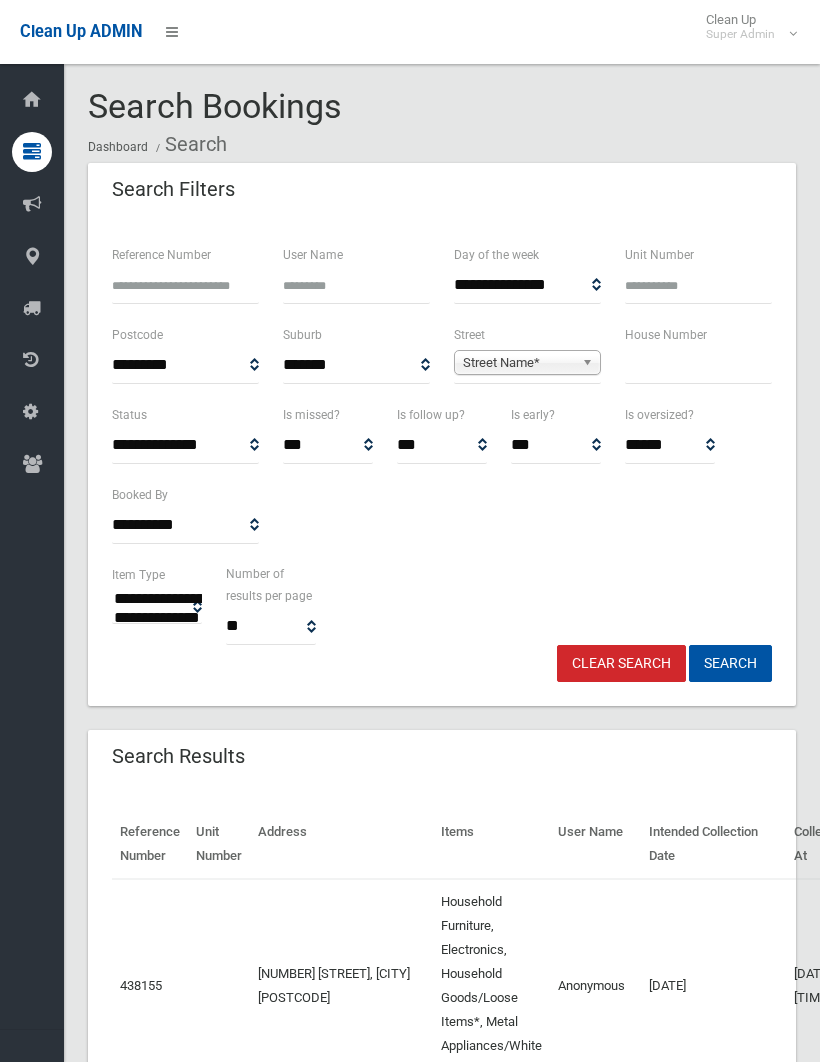 scroll, scrollTop: 0, scrollLeft: 0, axis: both 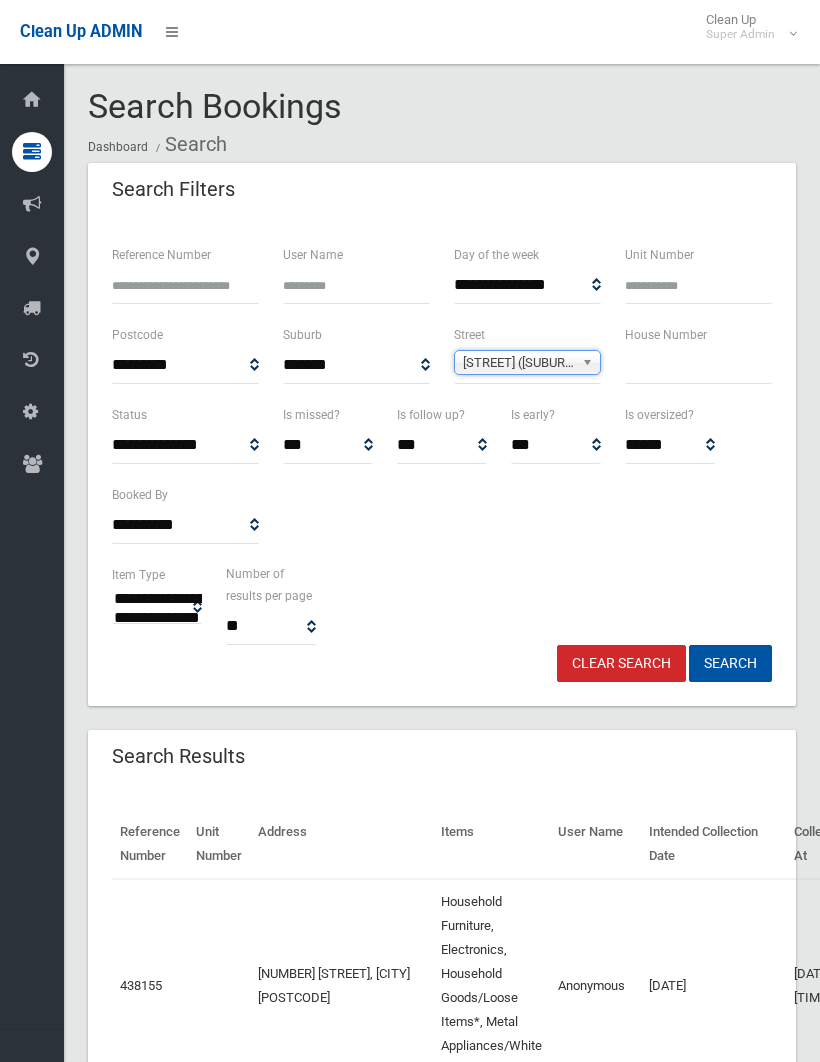 click on "[STREET] ([SUBURB] [POSTCODE])" at bounding box center [518, 363] 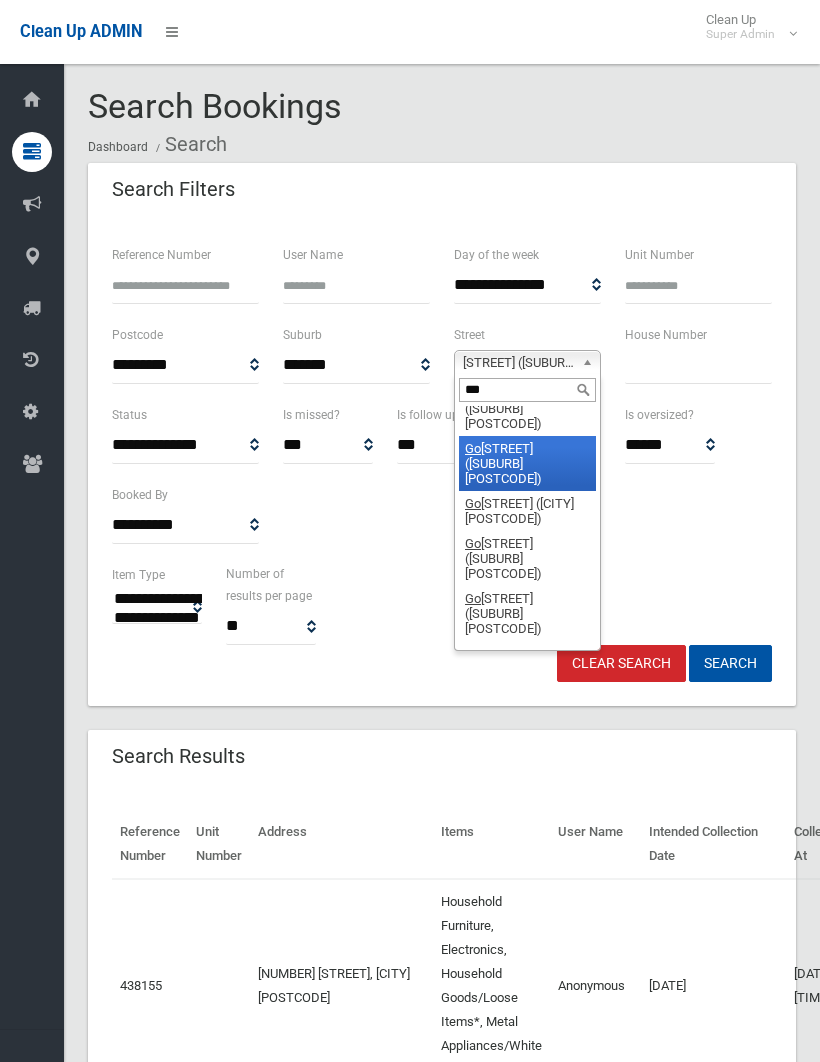 scroll, scrollTop: 0, scrollLeft: 0, axis: both 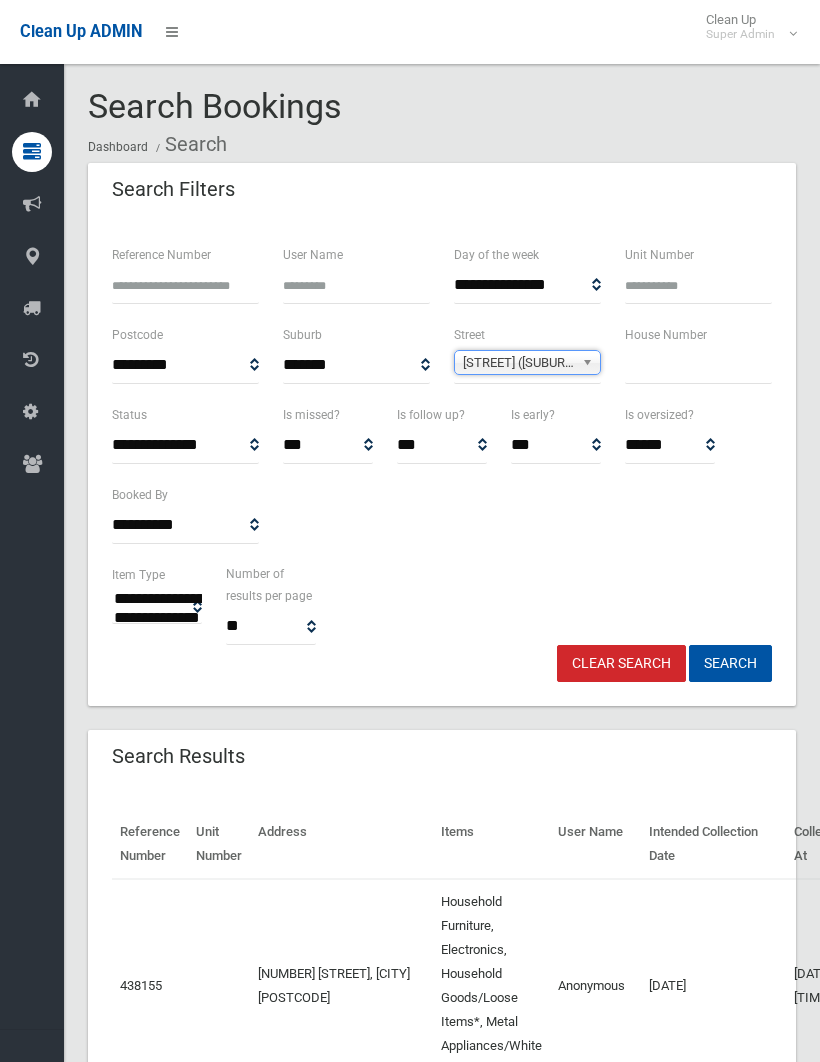click at bounding box center (698, 365) 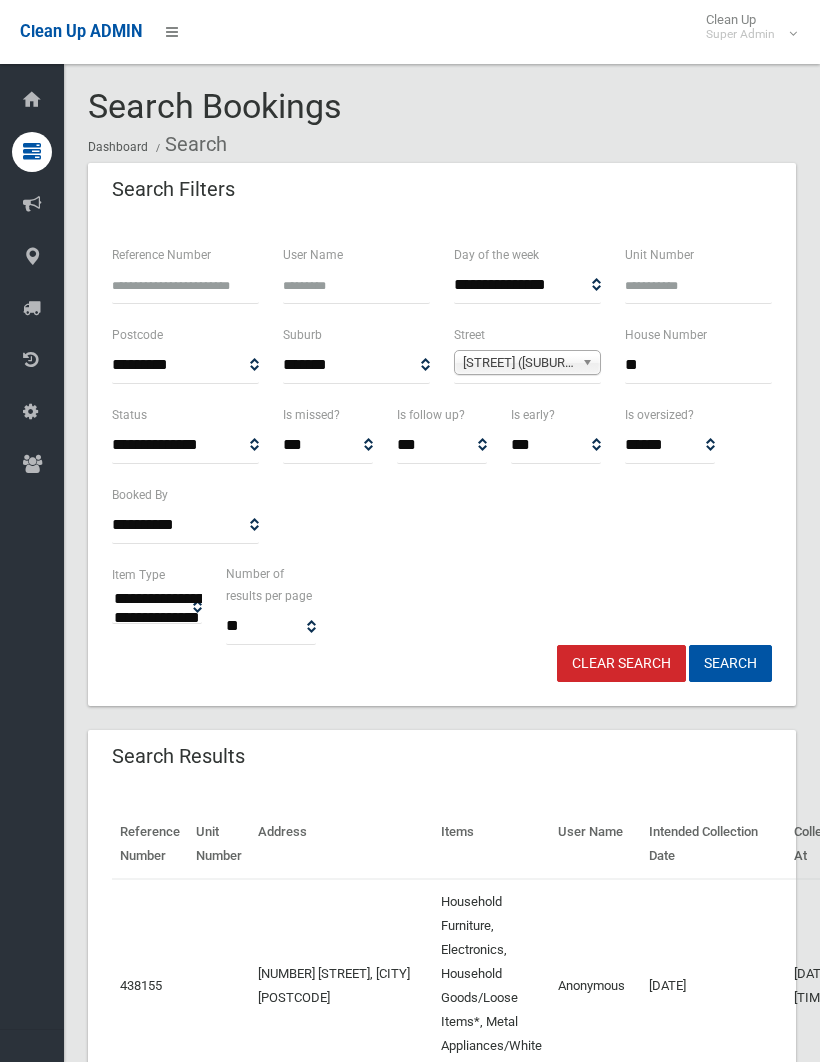type on "**" 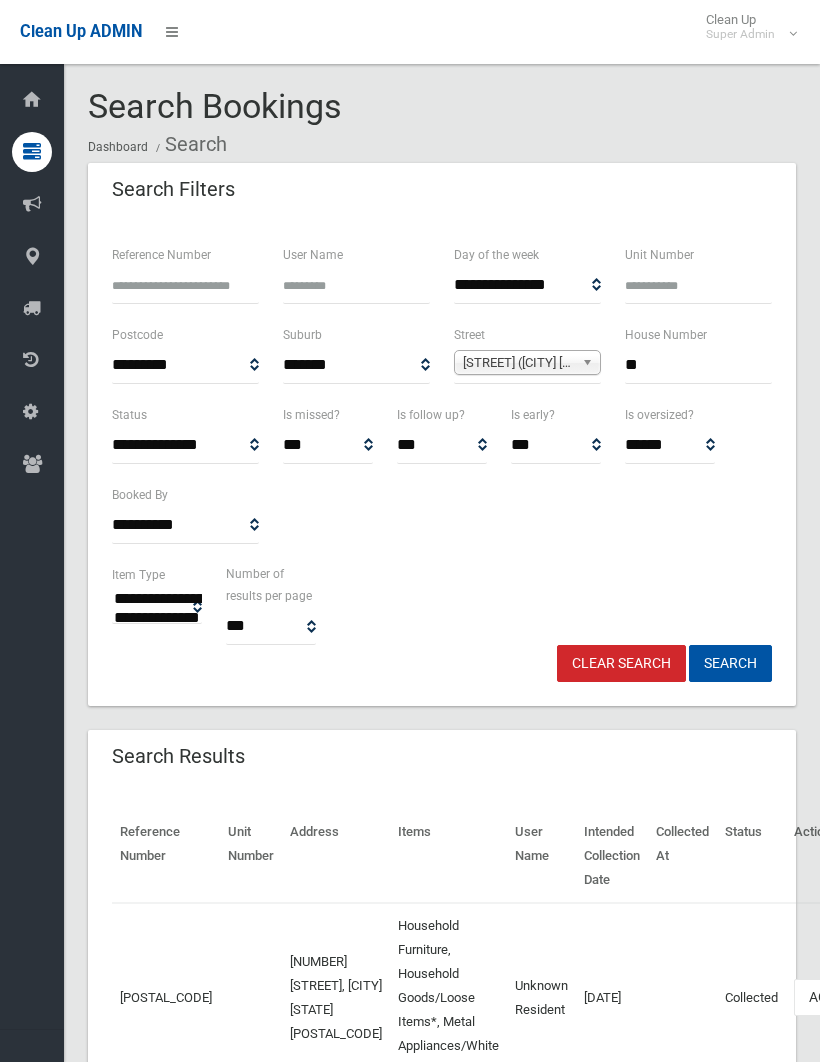 scroll, scrollTop: 55, scrollLeft: 0, axis: vertical 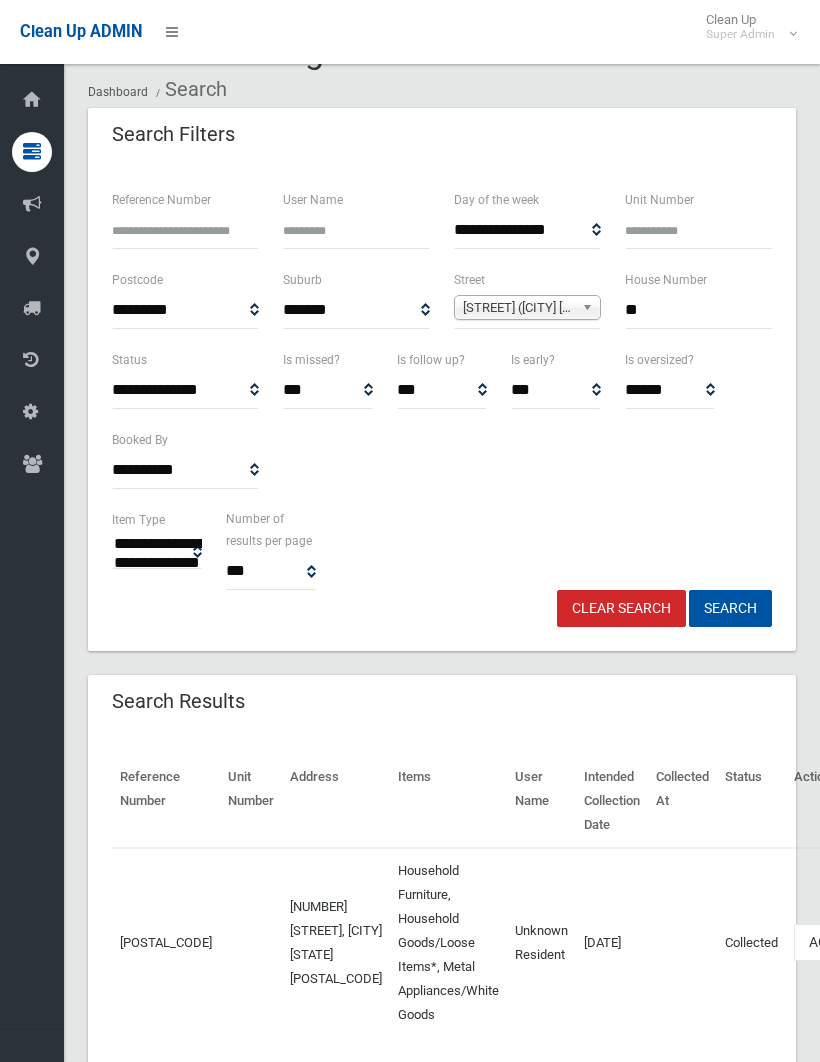 click on "Actions" at bounding box center [842, 942] 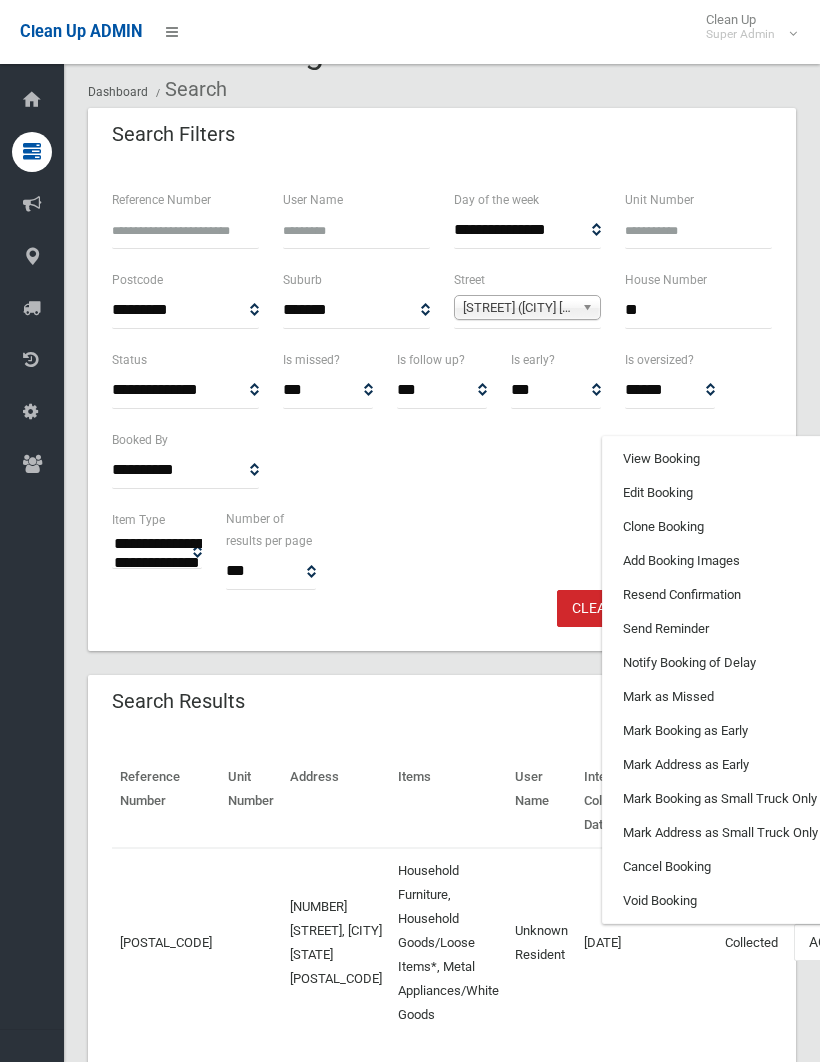 click on "Clone Booking" at bounding box center (722, 527) 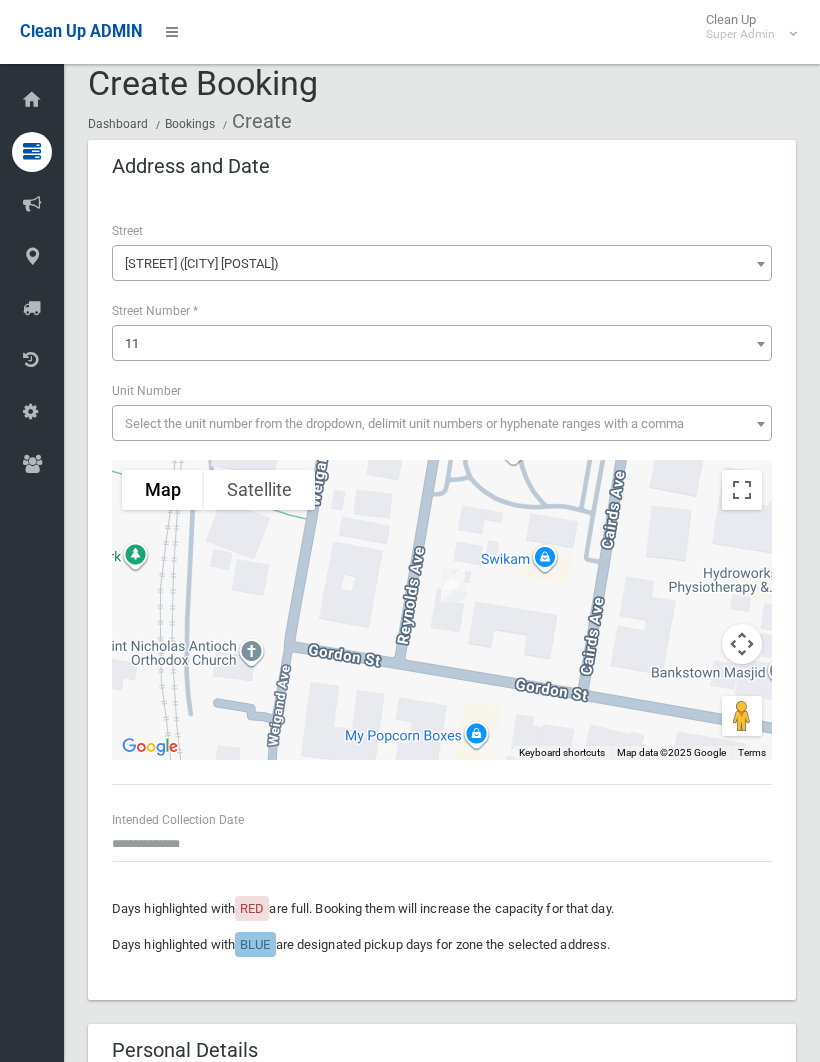 scroll, scrollTop: 25, scrollLeft: 0, axis: vertical 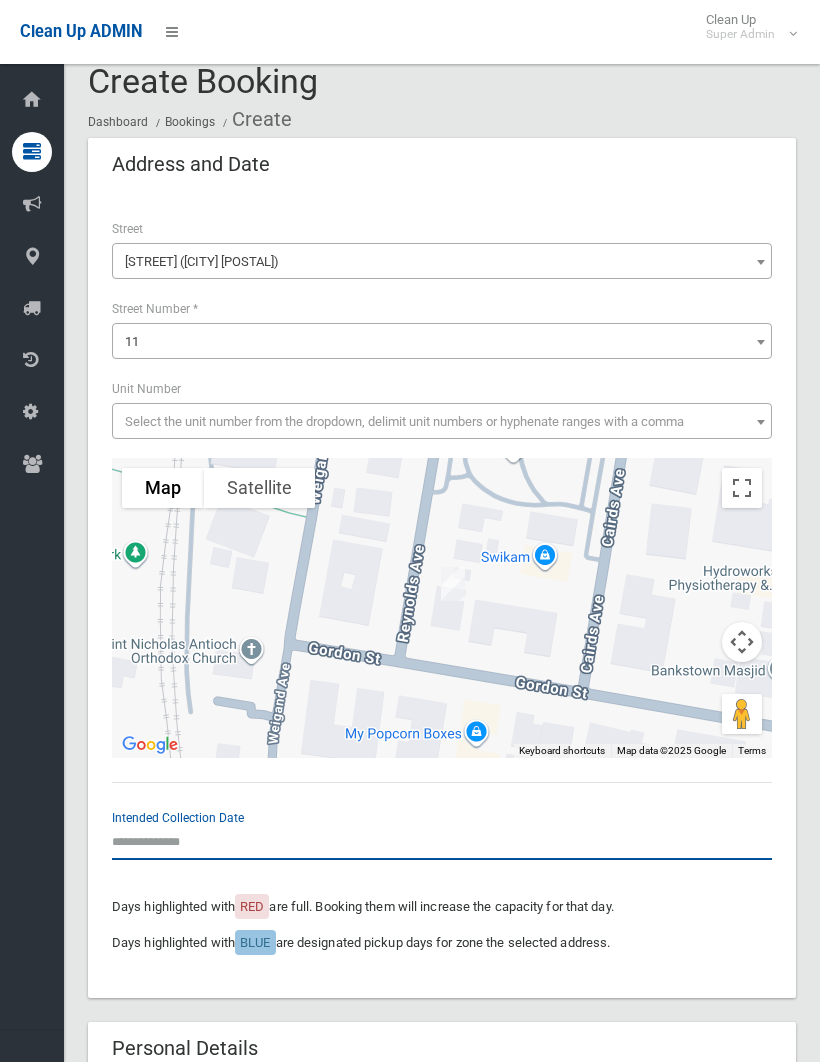 click at bounding box center (442, 841) 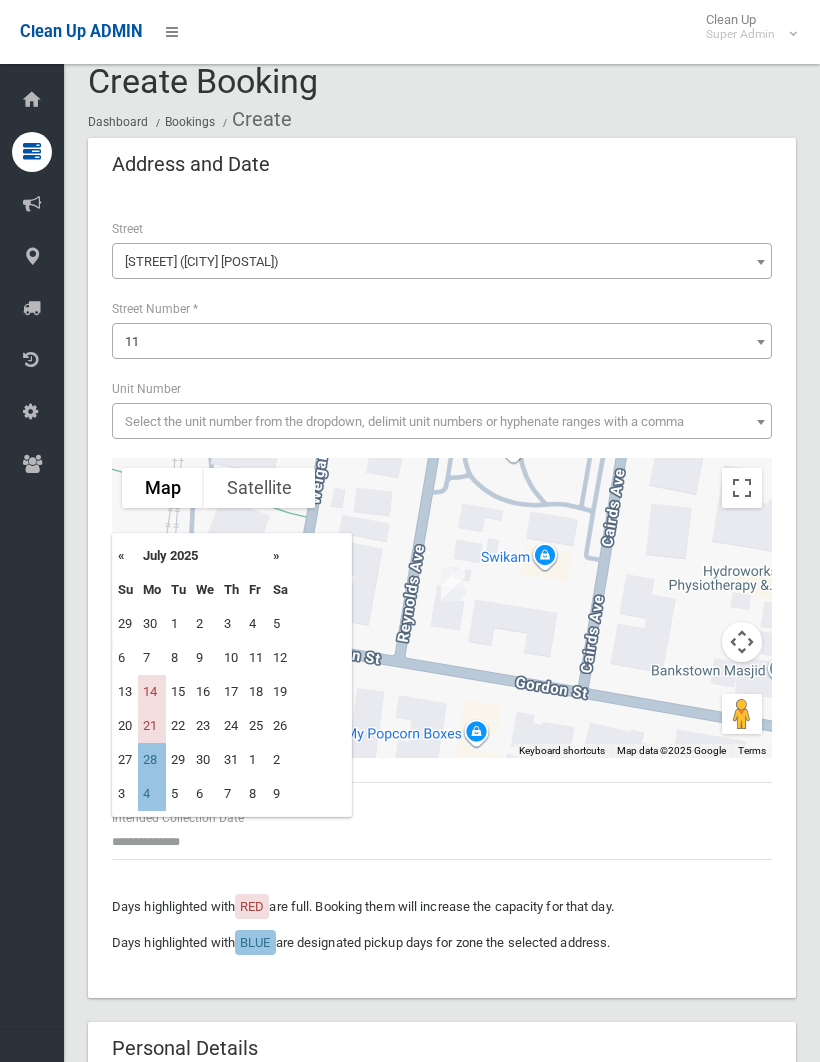 click on "14" at bounding box center [152, 692] 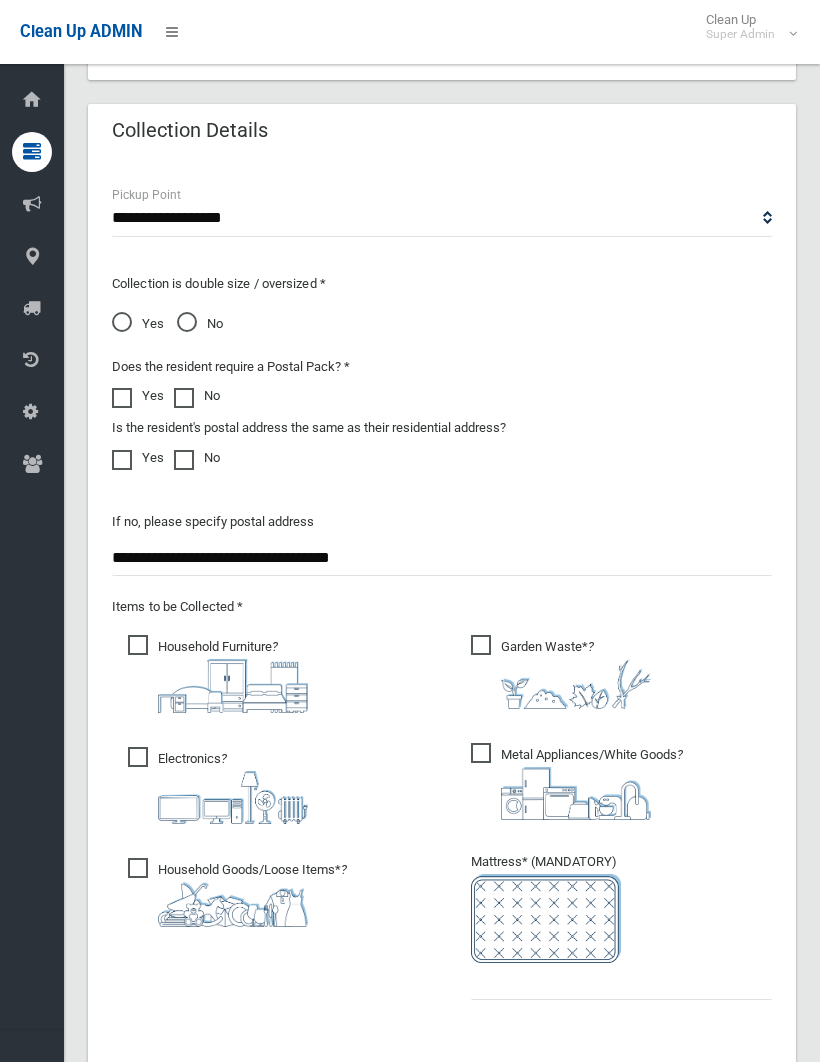 scroll, scrollTop: 1443, scrollLeft: 0, axis: vertical 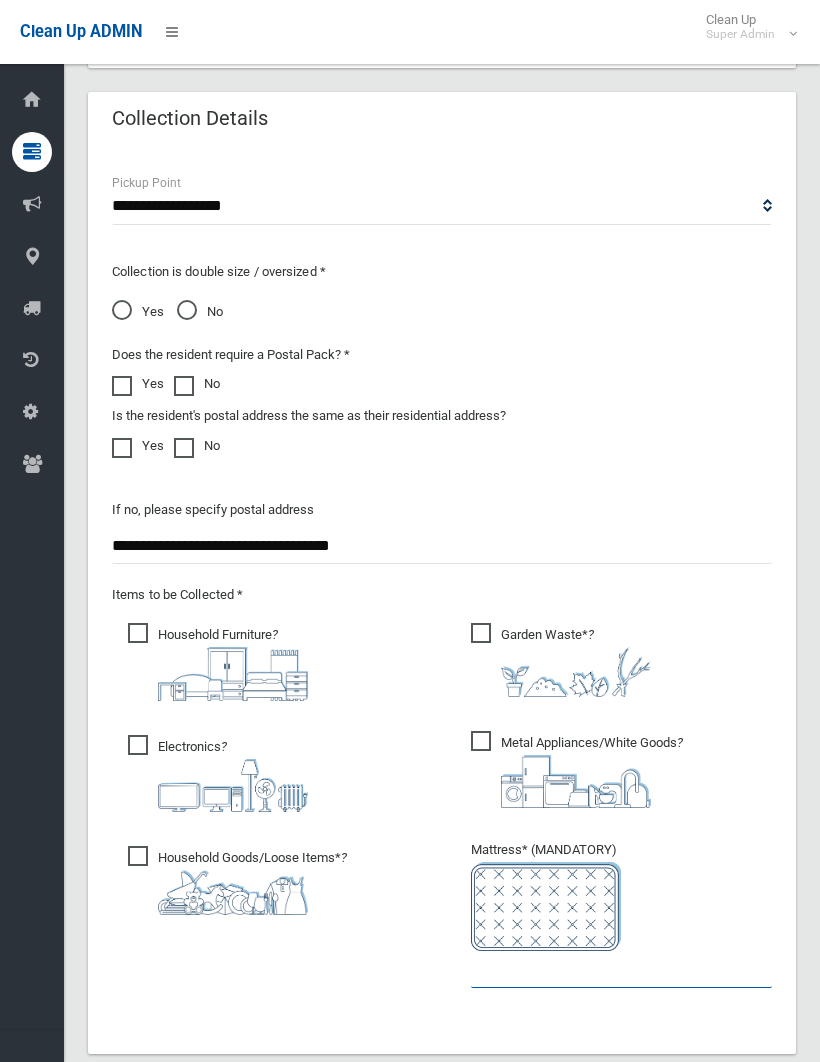 click at bounding box center [621, 969] 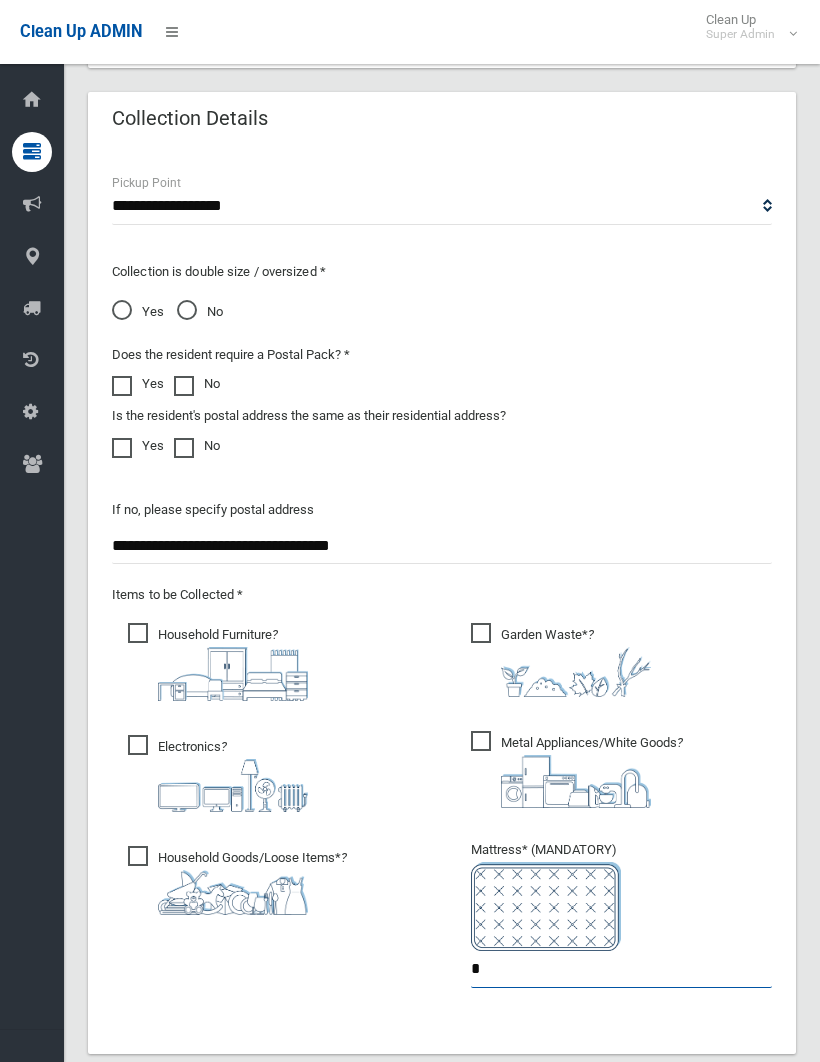 type on "*" 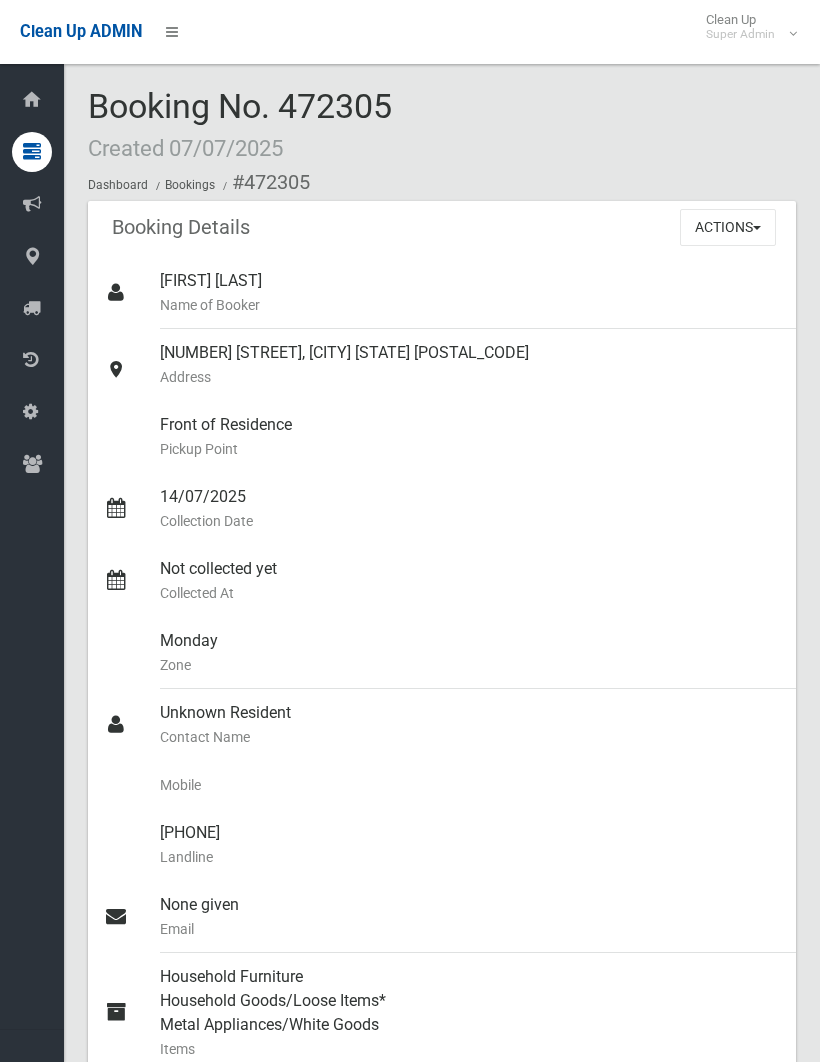 scroll, scrollTop: 0, scrollLeft: 0, axis: both 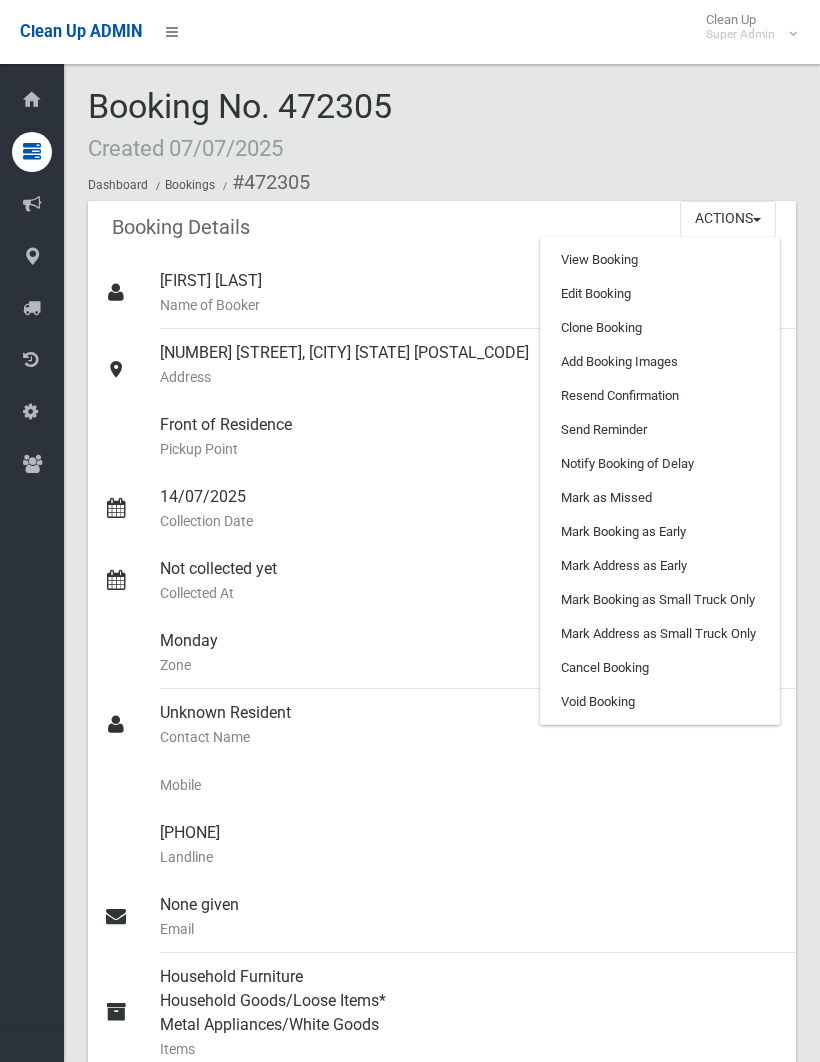 click on "Add Booking Images" at bounding box center [660, 362] 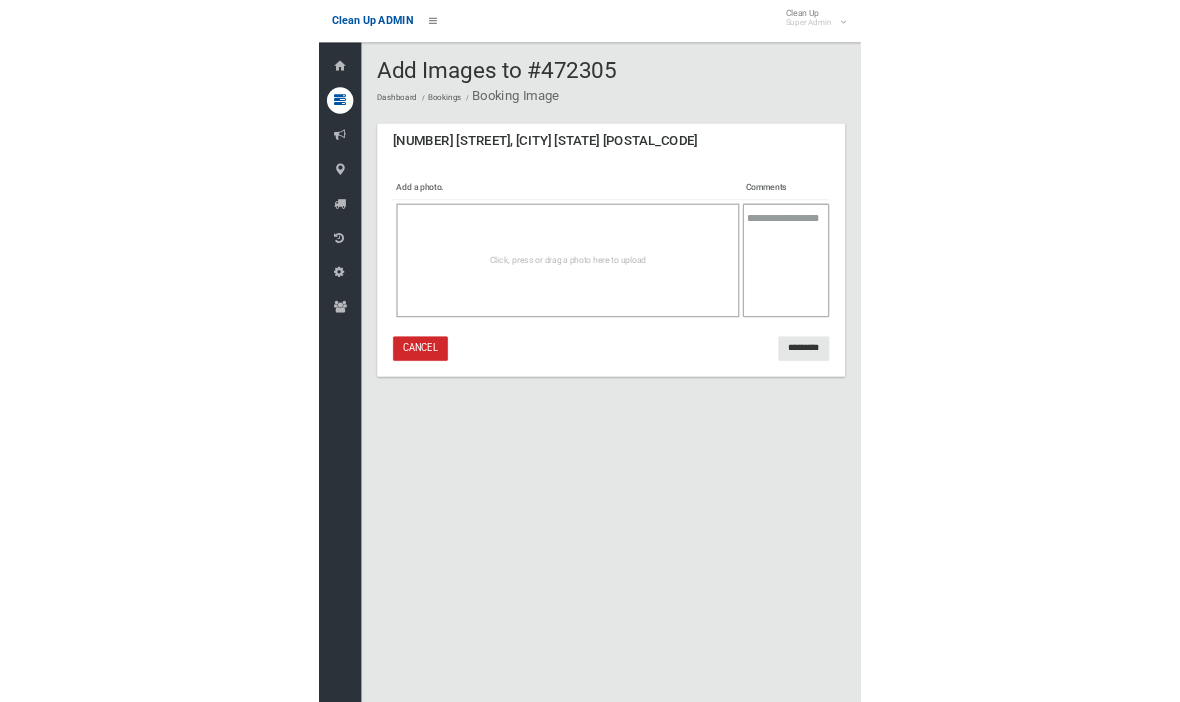 scroll, scrollTop: 0, scrollLeft: 0, axis: both 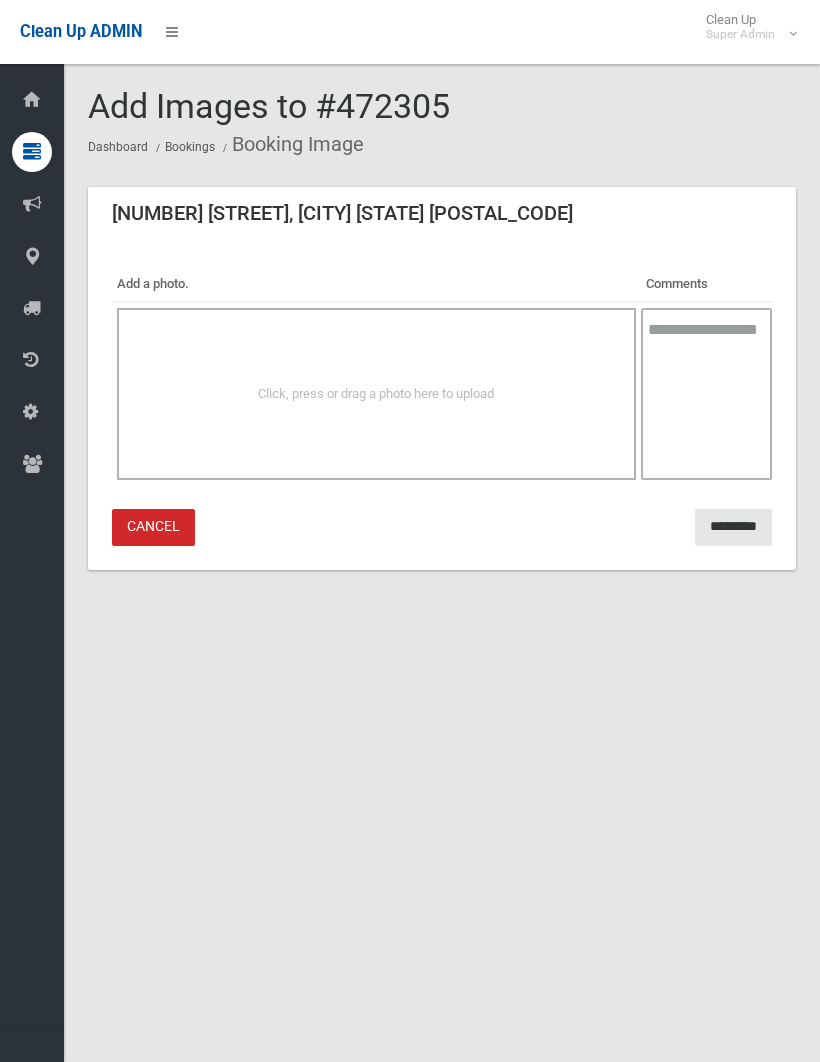 click on "Click, press or drag a photo here to upload" at bounding box center (376, 394) 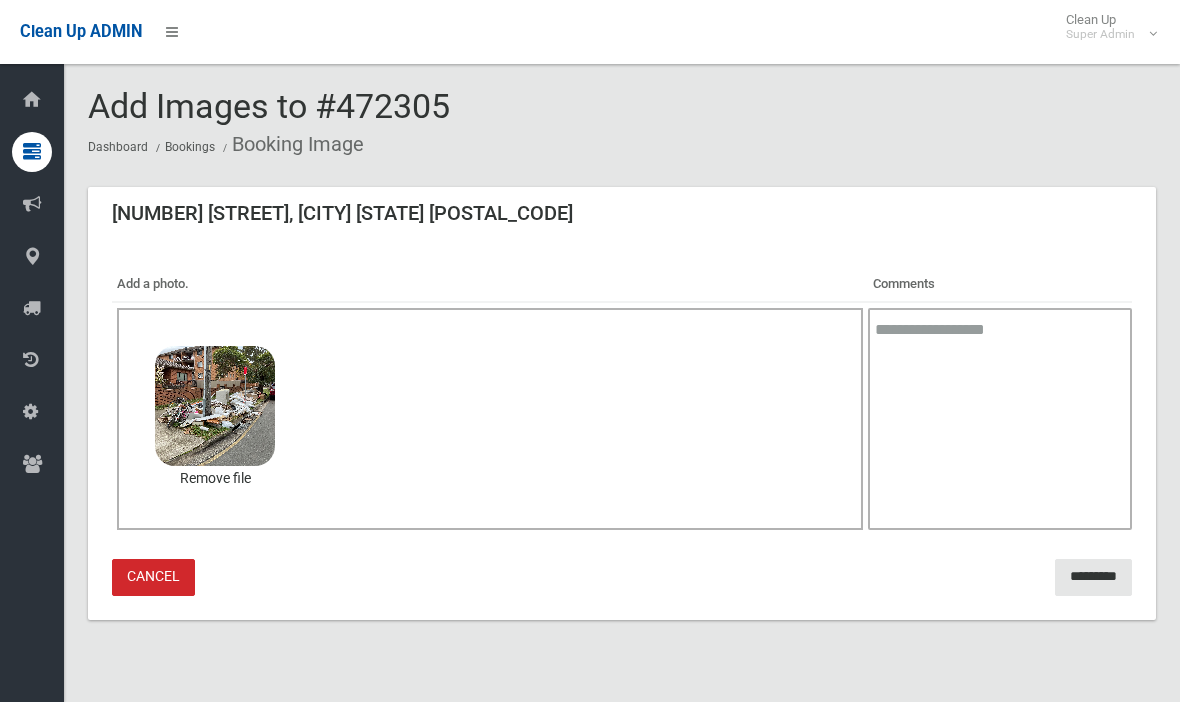 click on "*********" at bounding box center [1093, 577] 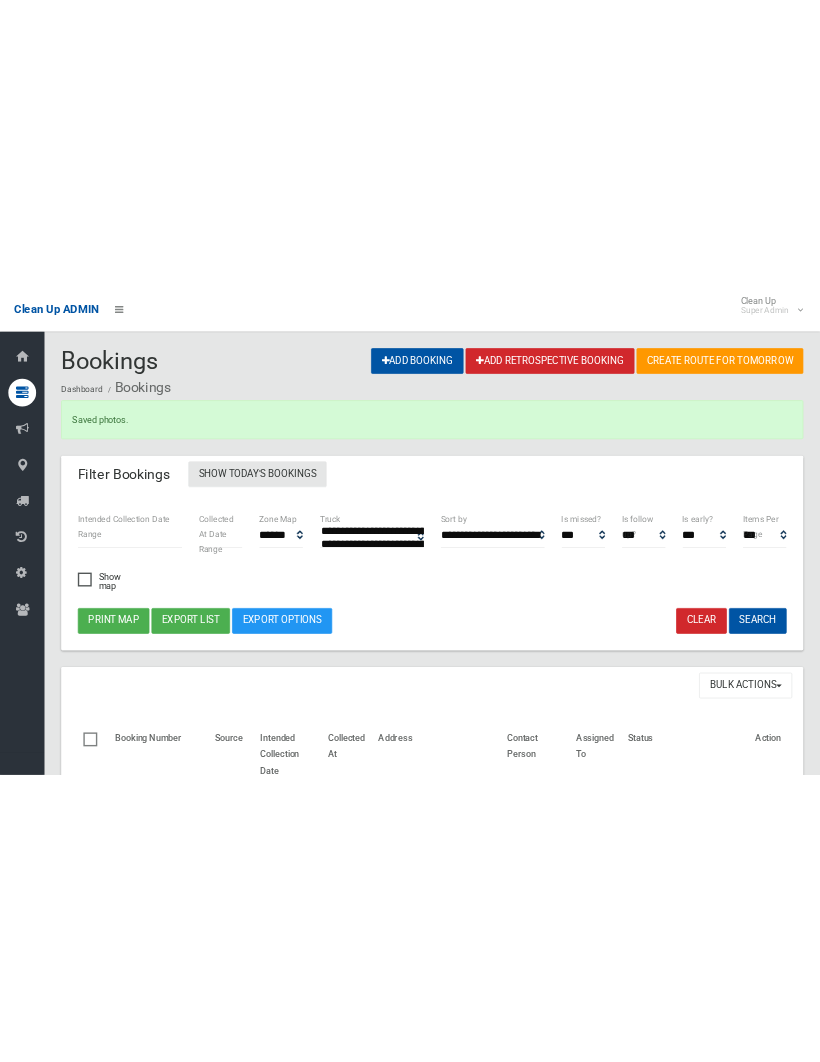 scroll, scrollTop: 0, scrollLeft: 0, axis: both 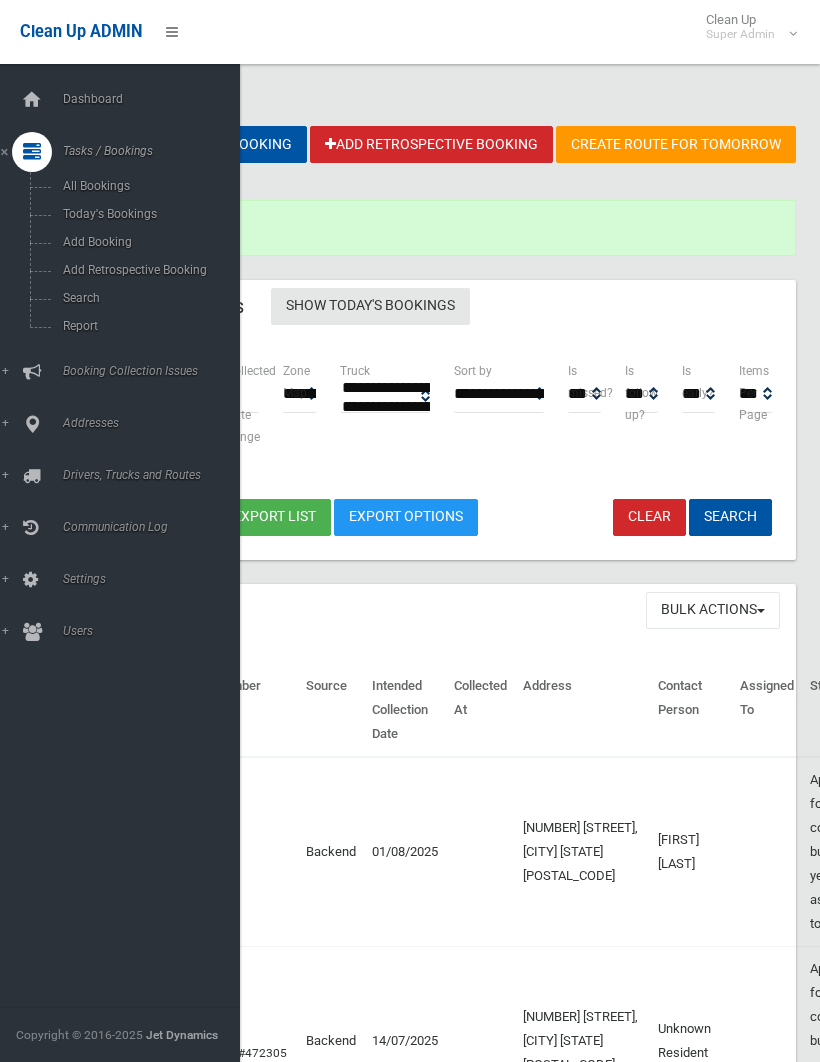 click on "Search" at bounding box center [140, 298] 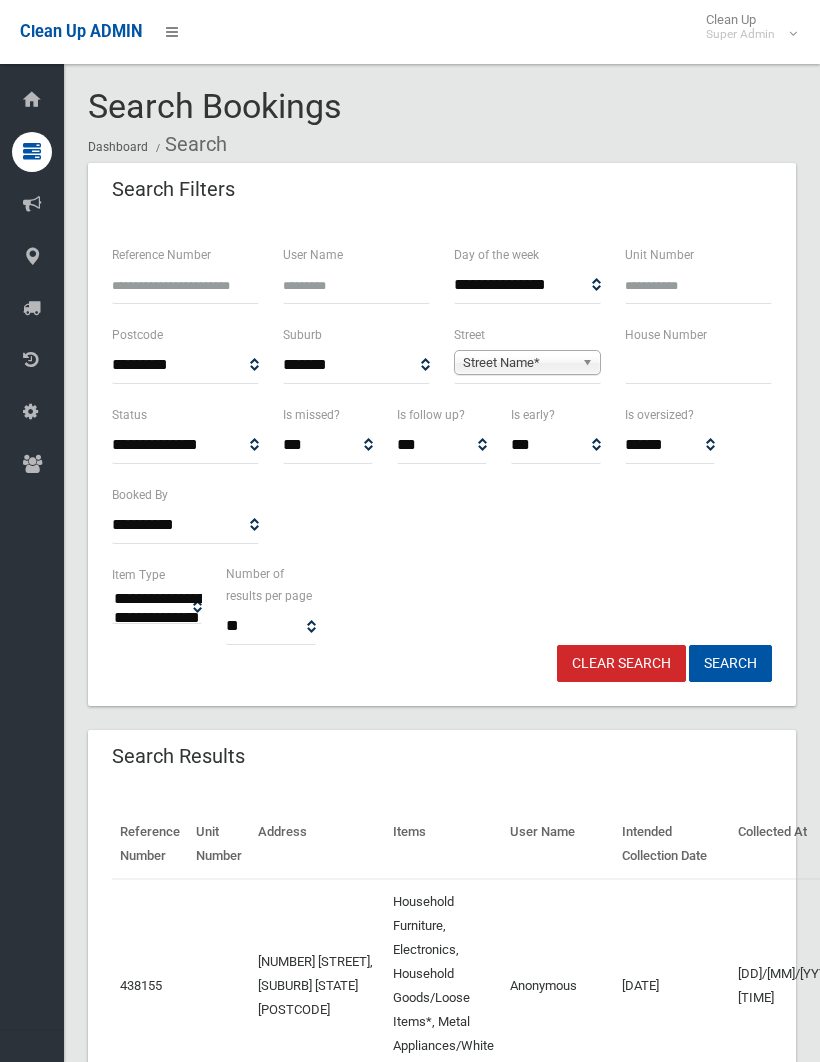 scroll, scrollTop: 0, scrollLeft: 0, axis: both 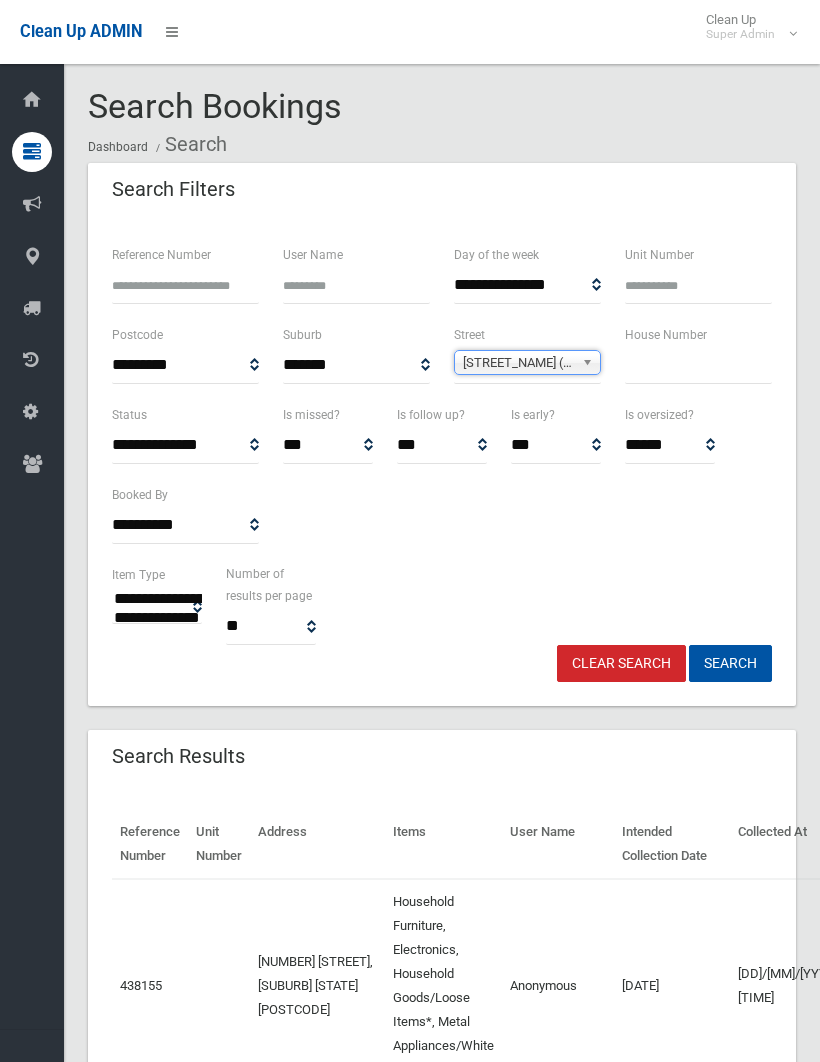 click at bounding box center (698, 365) 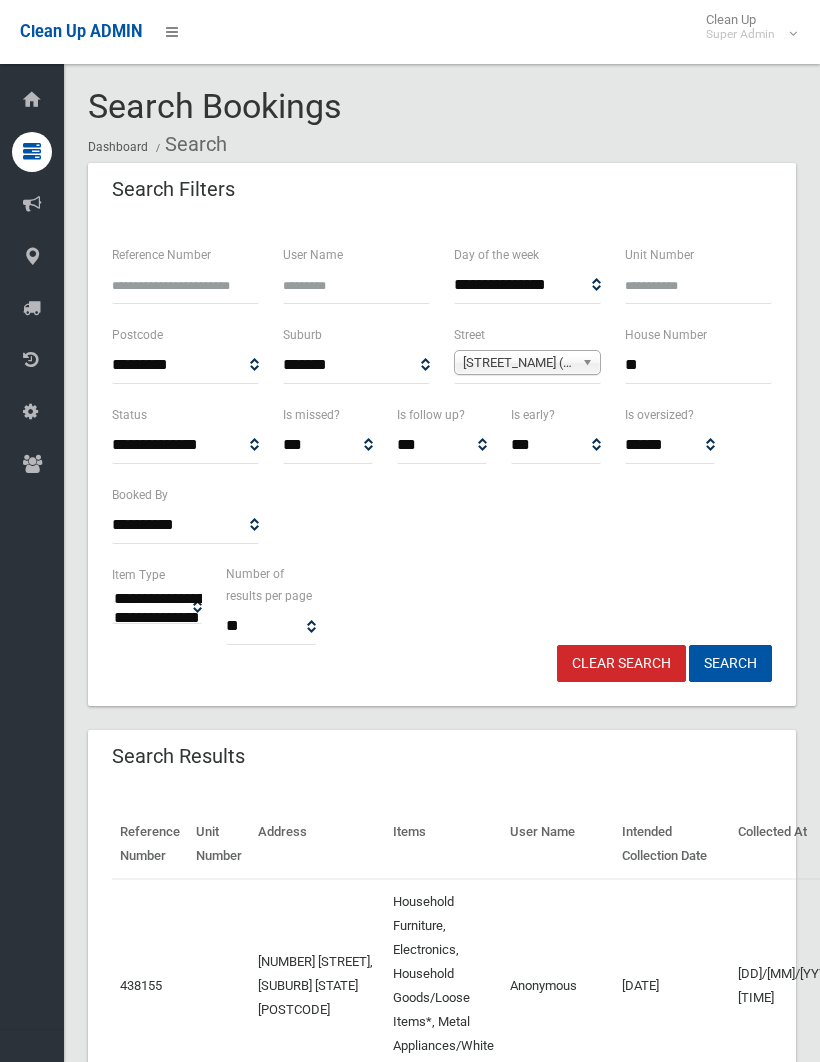 type on "**" 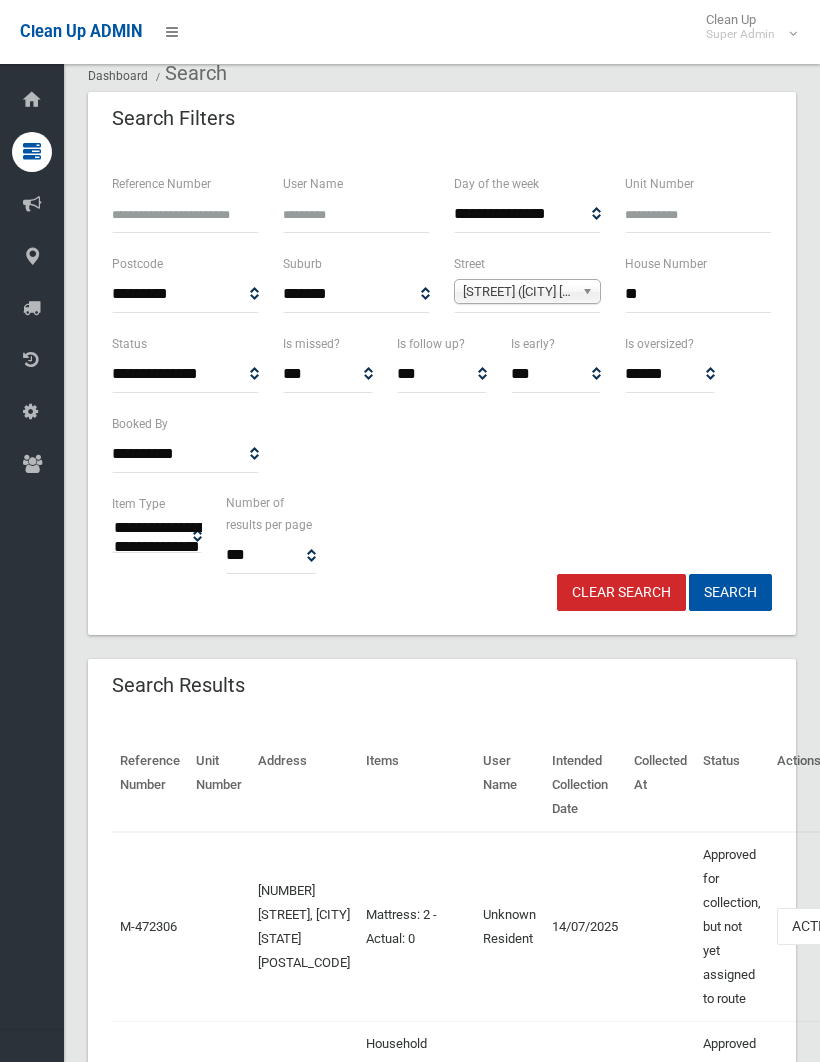 scroll, scrollTop: 81, scrollLeft: 0, axis: vertical 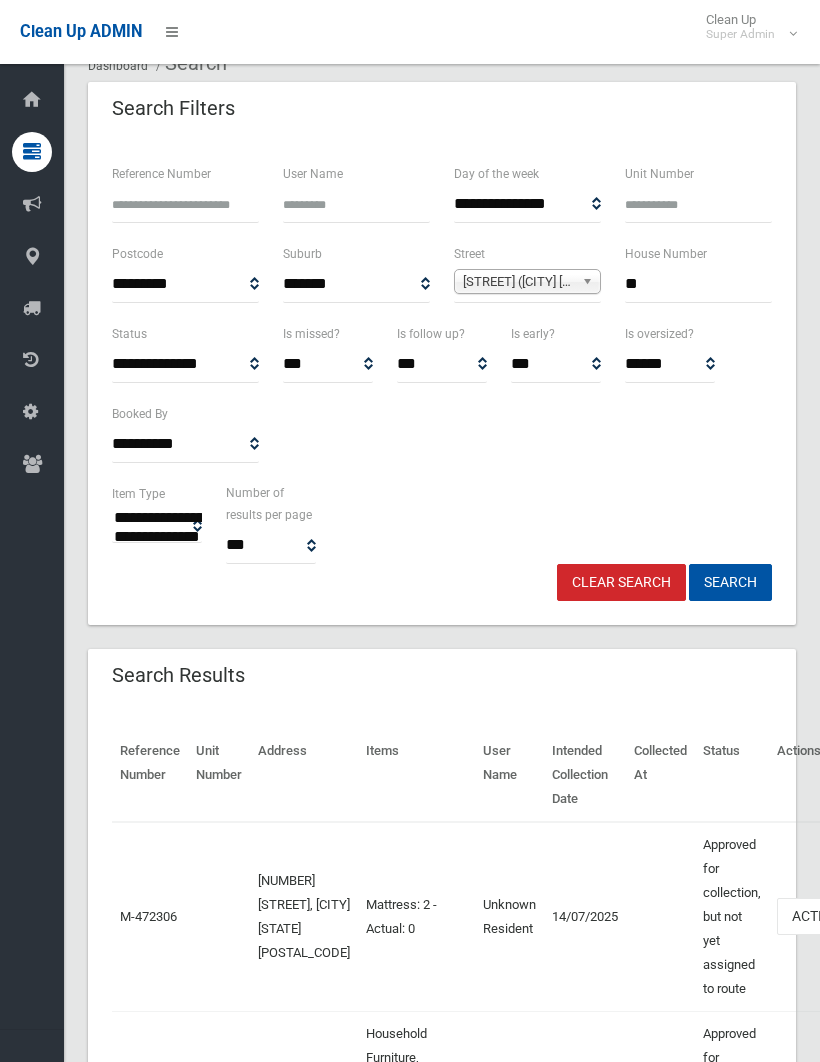 click on "Actions" at bounding box center (825, 916) 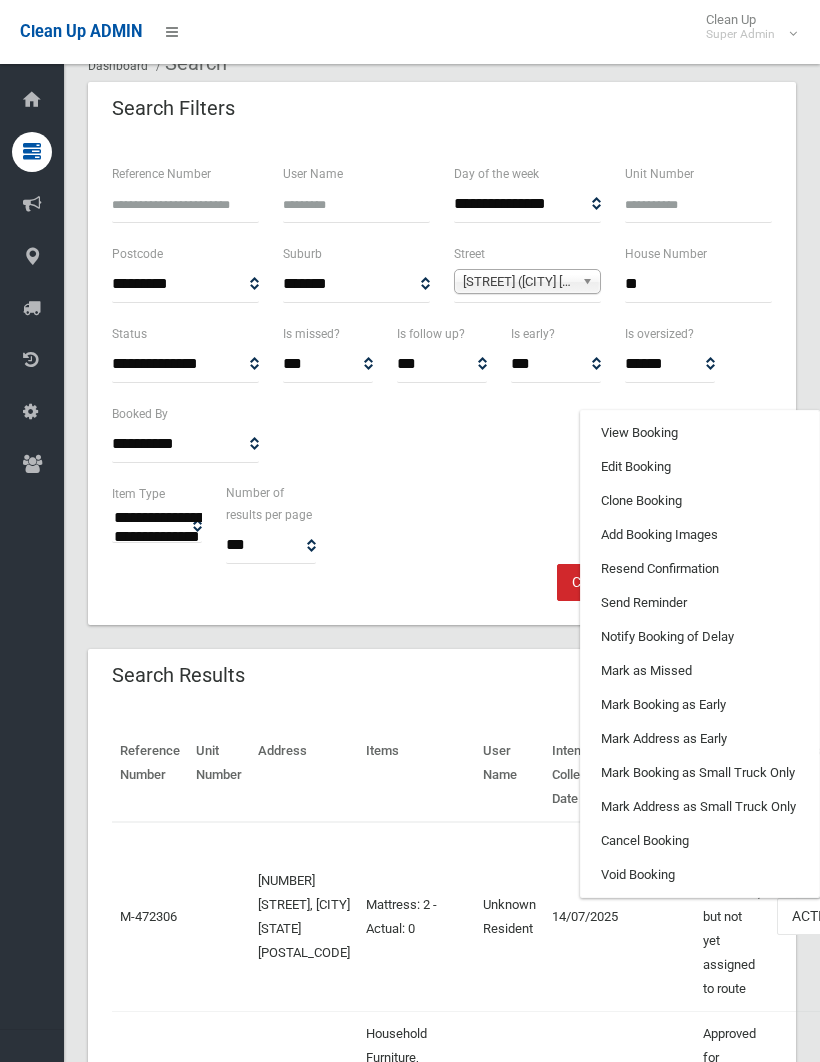 click on "Edit Booking" at bounding box center (700, 467) 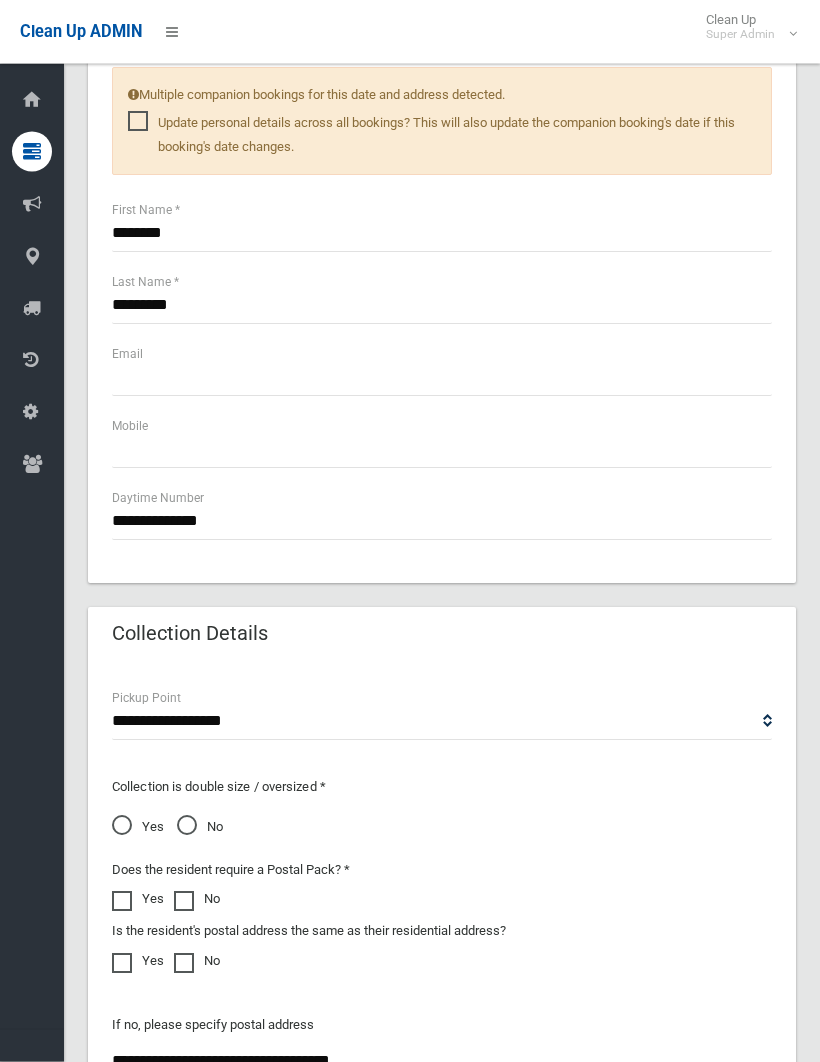 scroll, scrollTop: 1257, scrollLeft: 0, axis: vertical 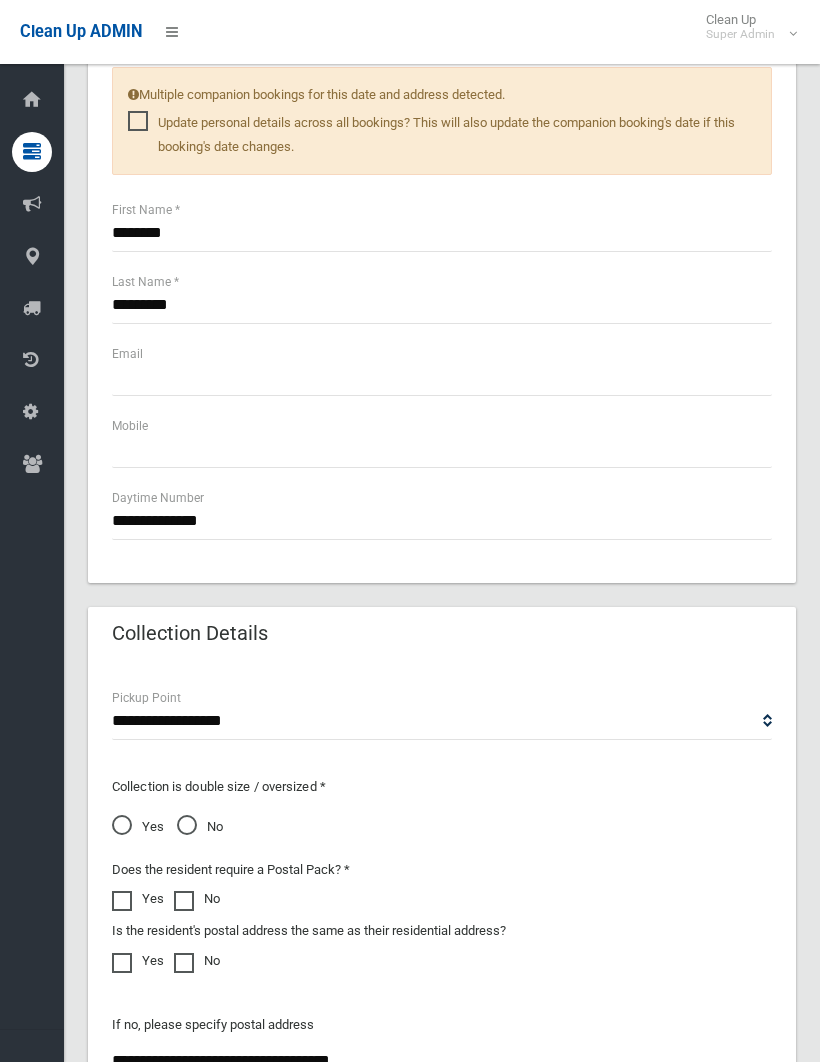 click on "Yes" at bounding box center (138, 827) 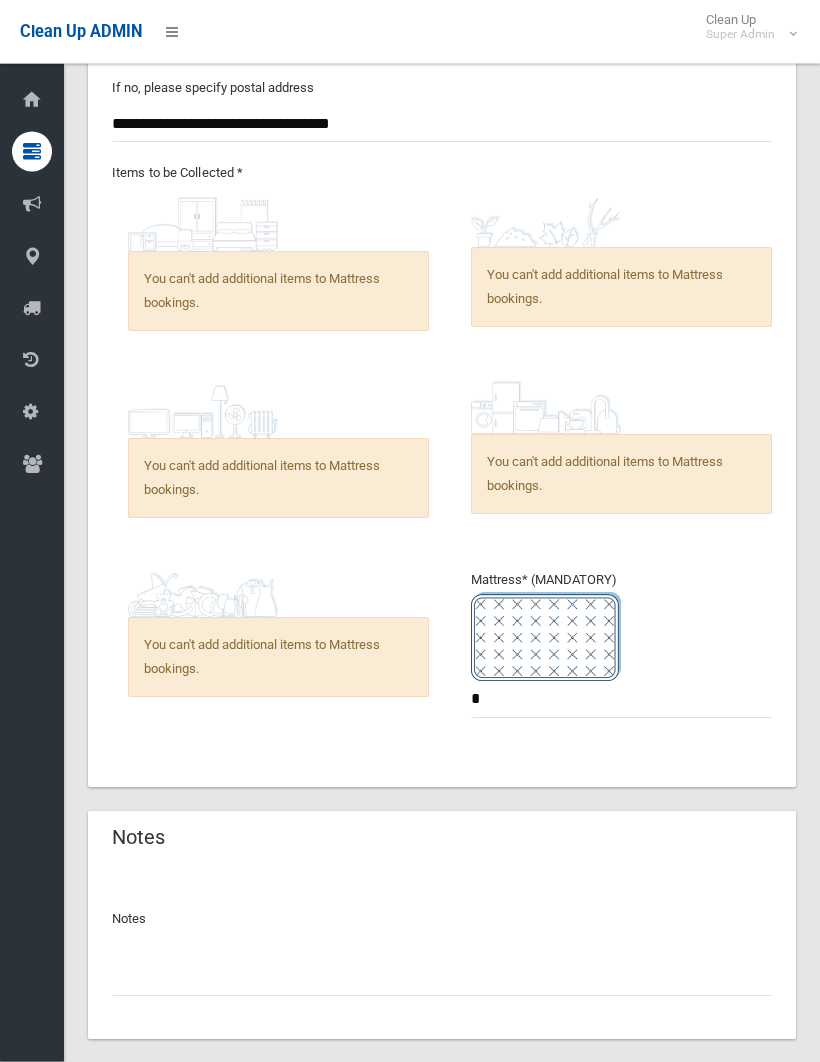 scroll, scrollTop: 2231, scrollLeft: 0, axis: vertical 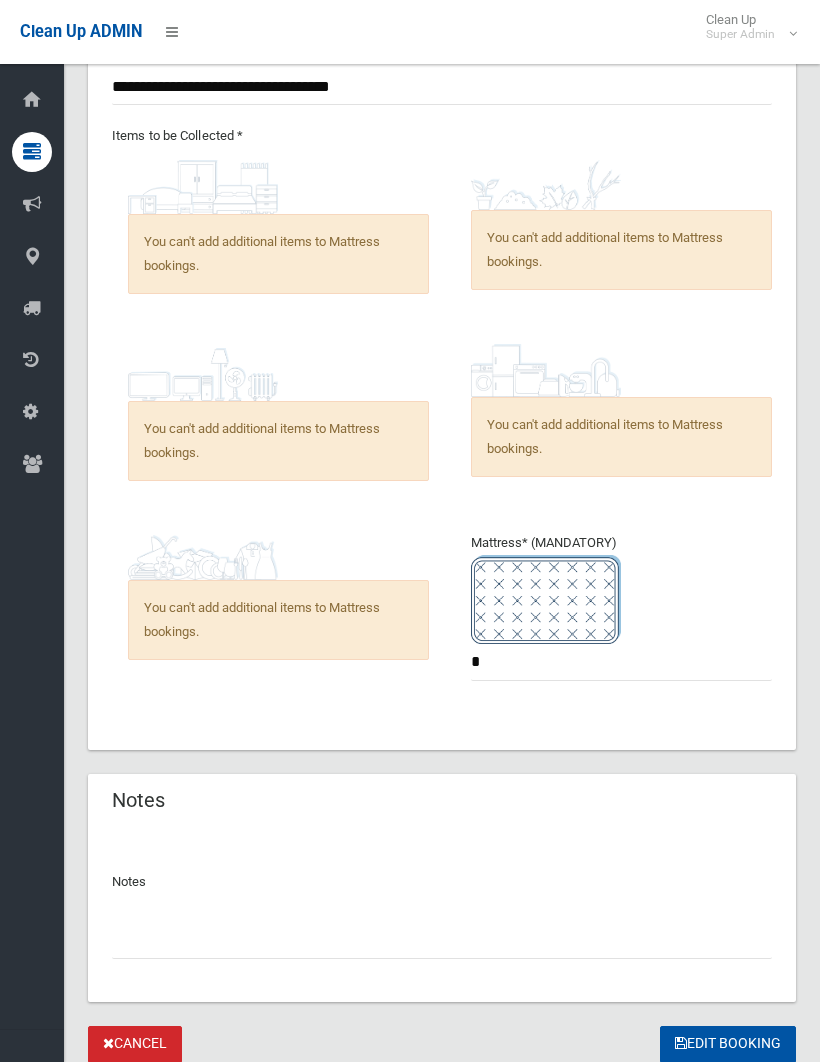 click on "Edit Booking" at bounding box center (728, 1044) 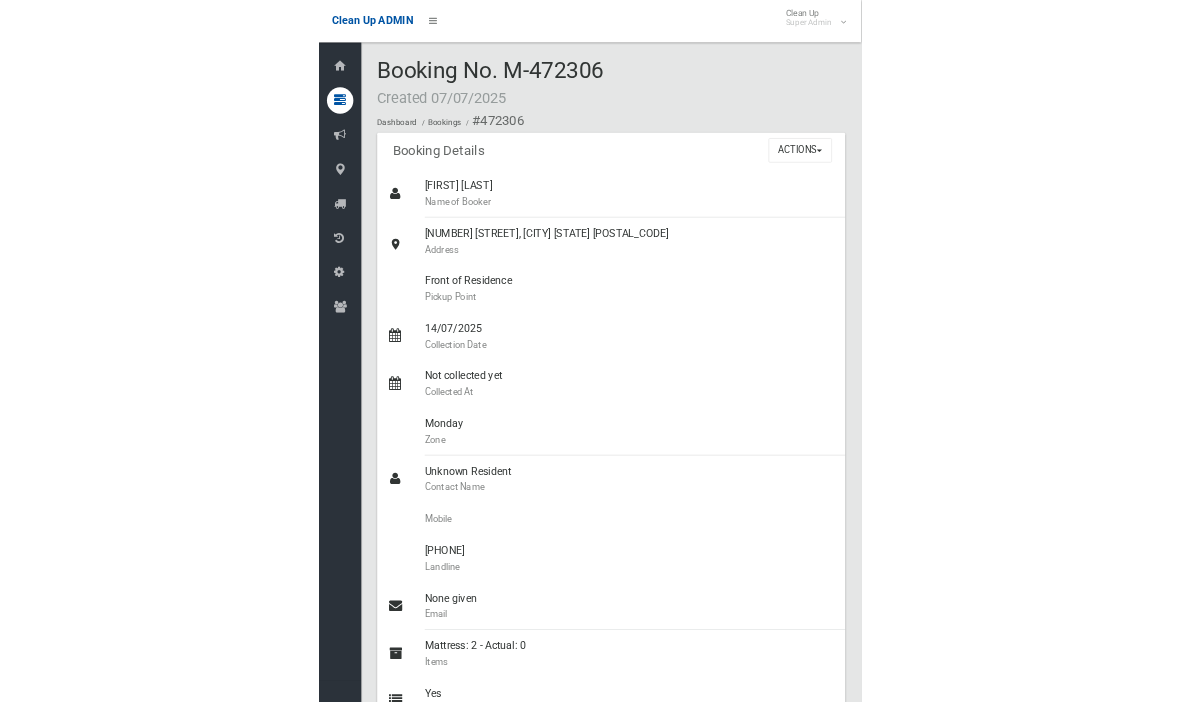scroll, scrollTop: 0, scrollLeft: 0, axis: both 